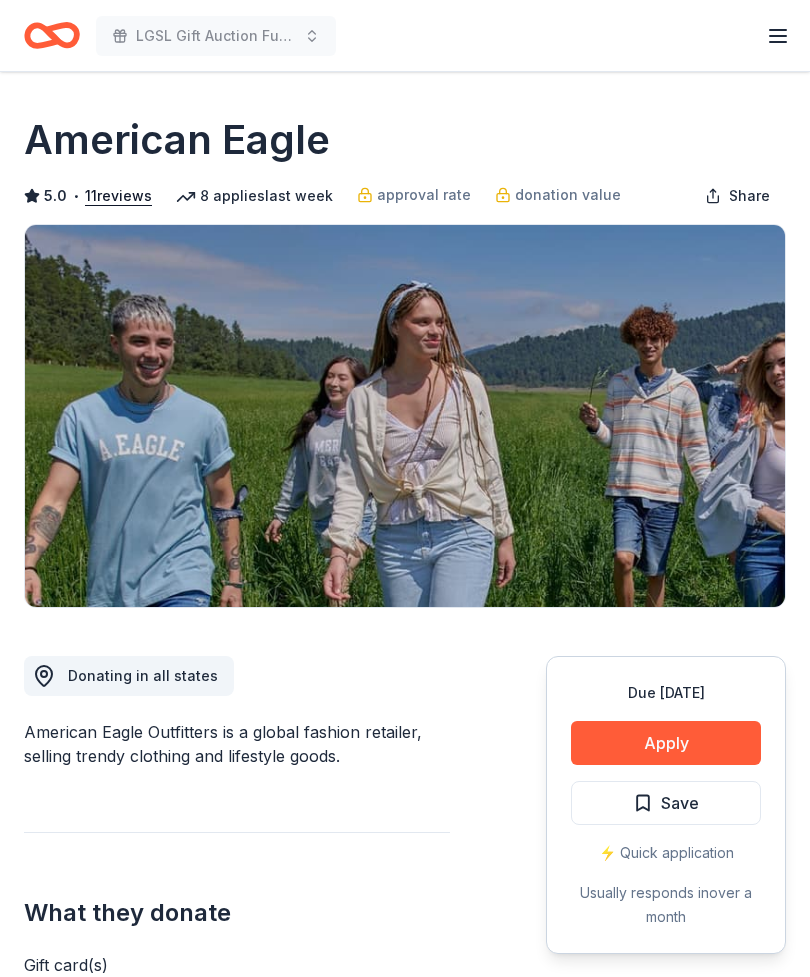 scroll, scrollTop: 0, scrollLeft: 0, axis: both 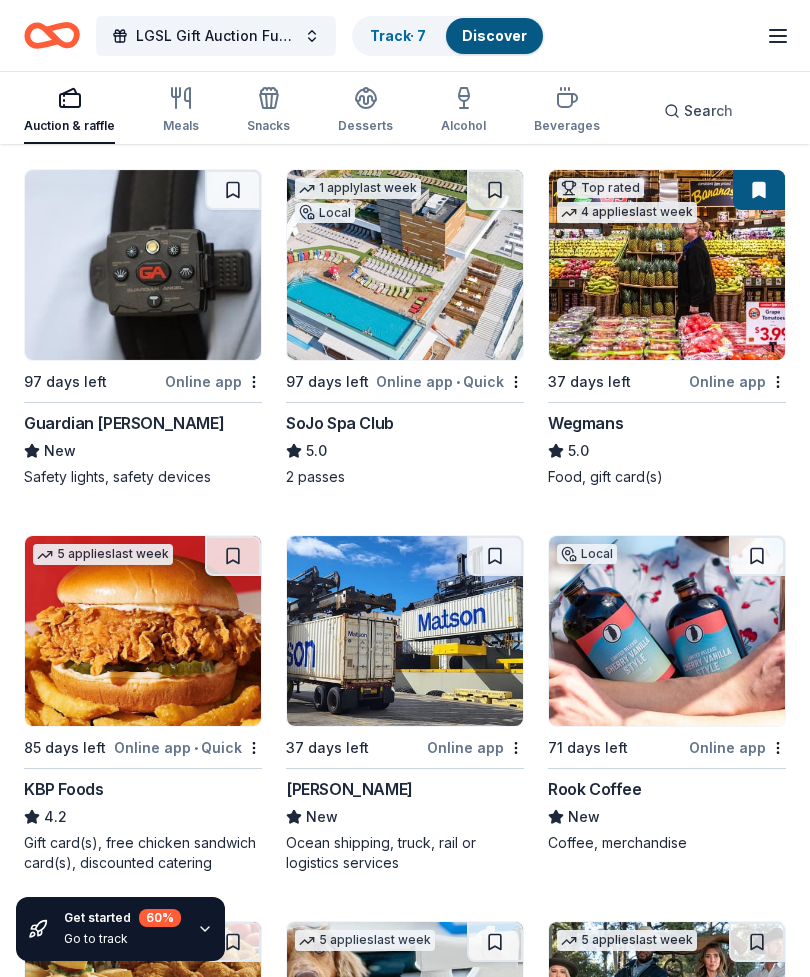click at bounding box center [405, 265] 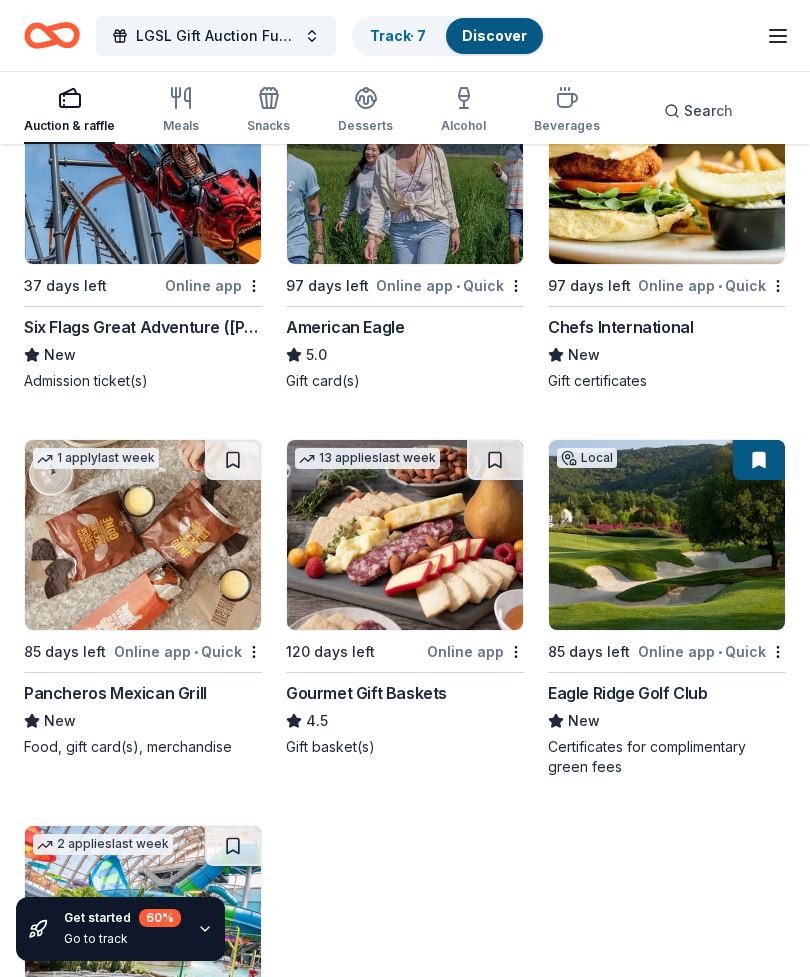 scroll, scrollTop: 4481, scrollLeft: 0, axis: vertical 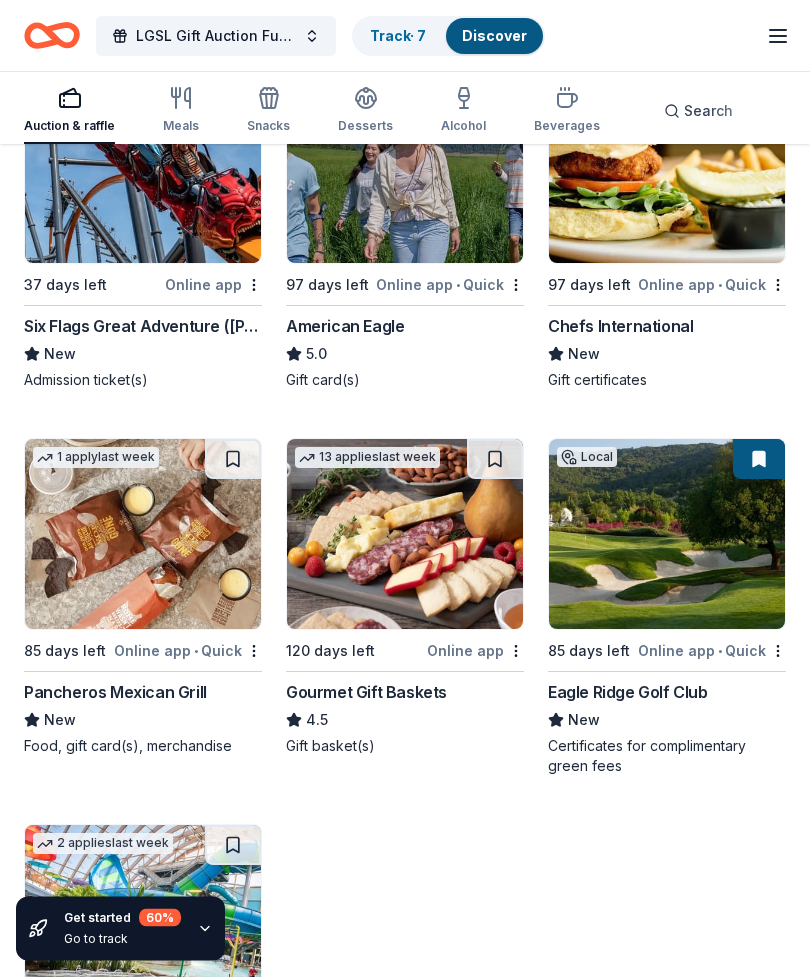 click at bounding box center (667, 169) 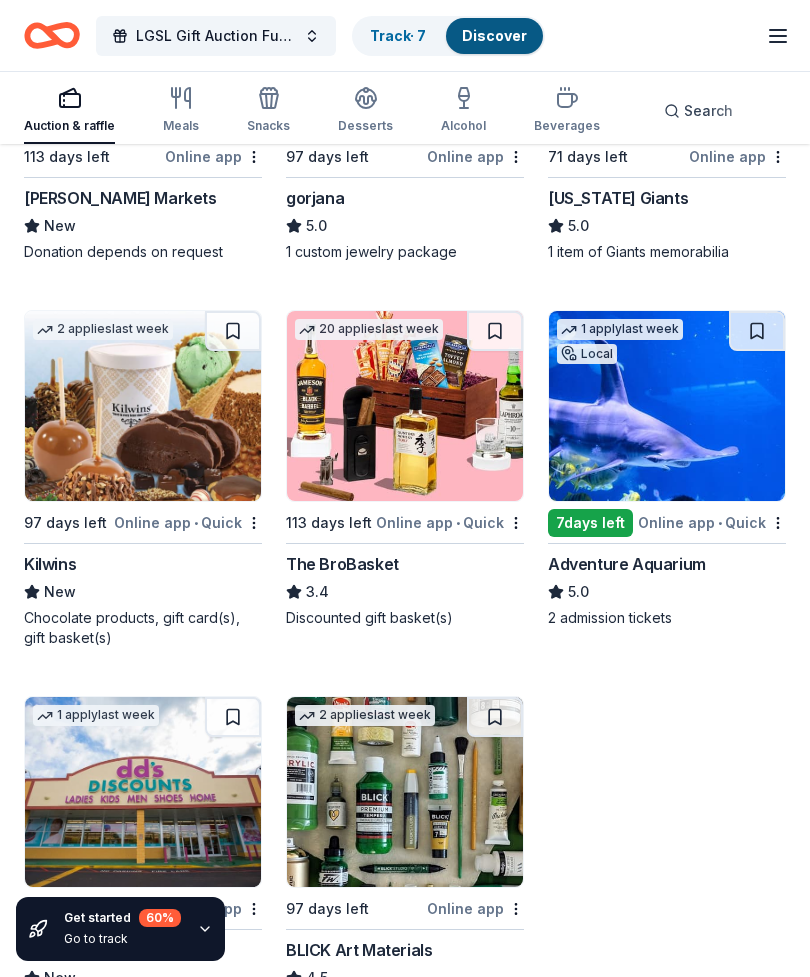 scroll, scrollTop: 5762, scrollLeft: 0, axis: vertical 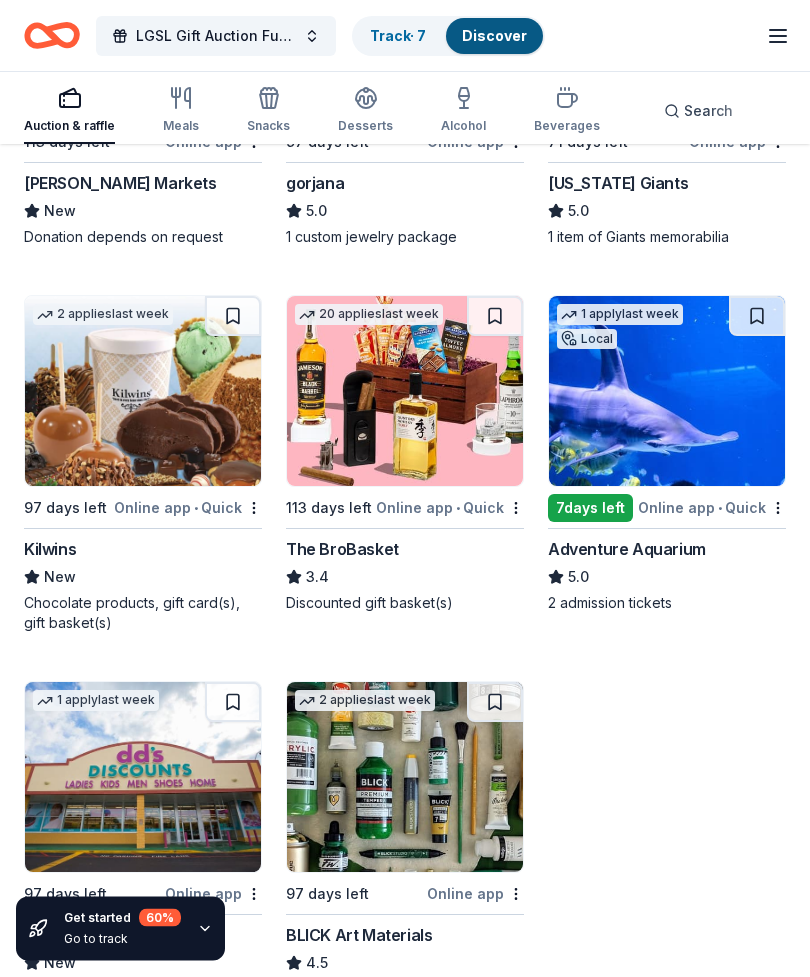 click at bounding box center (143, 392) 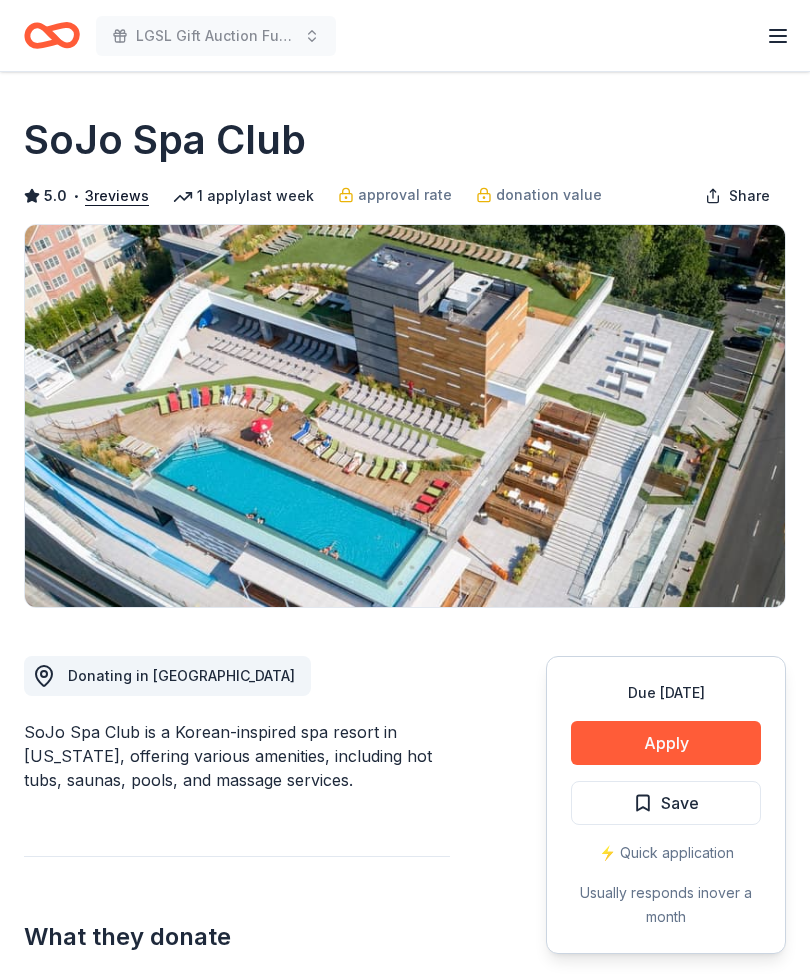scroll, scrollTop: 0, scrollLeft: 0, axis: both 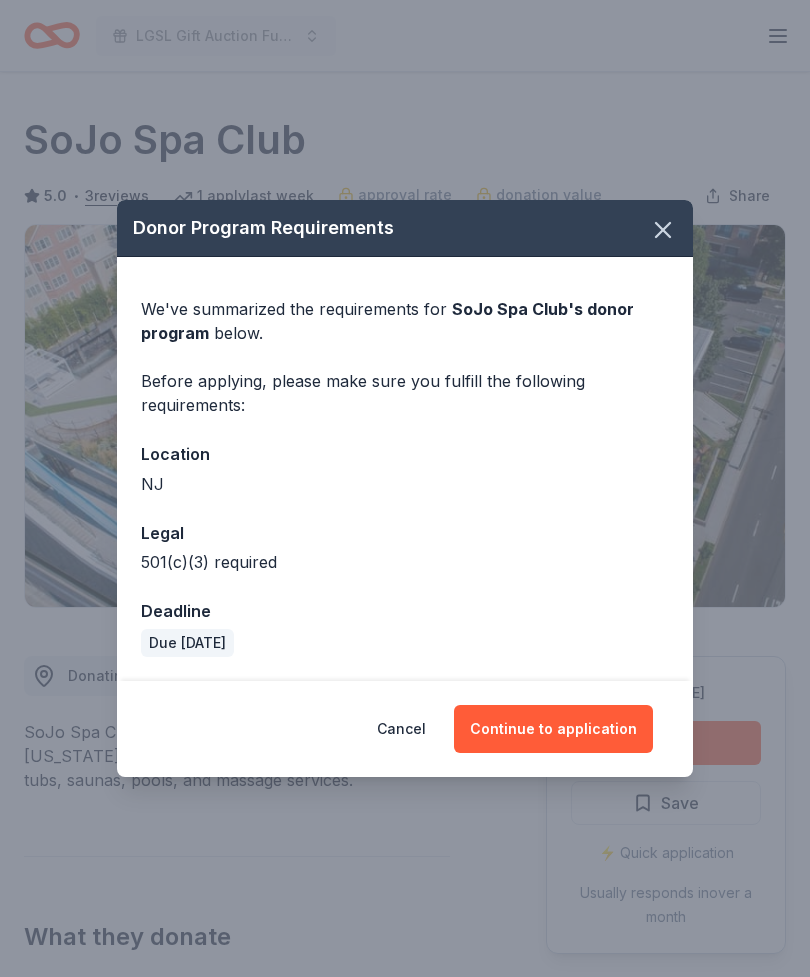 click on "Continue to application" at bounding box center (553, 729) 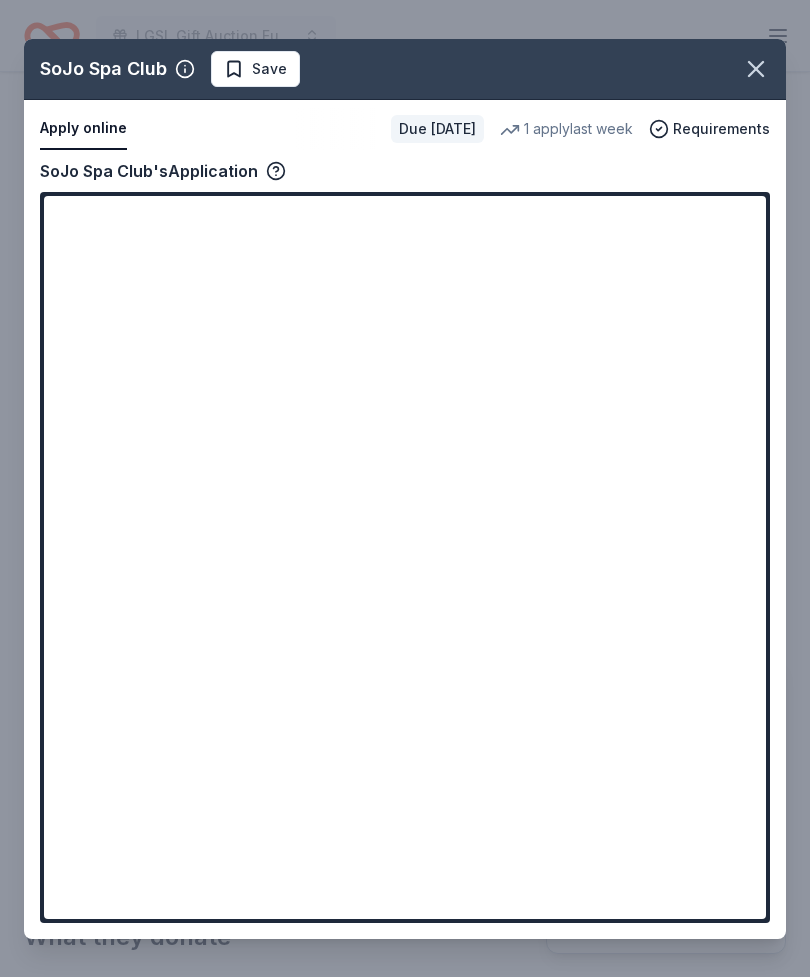click at bounding box center [756, 69] 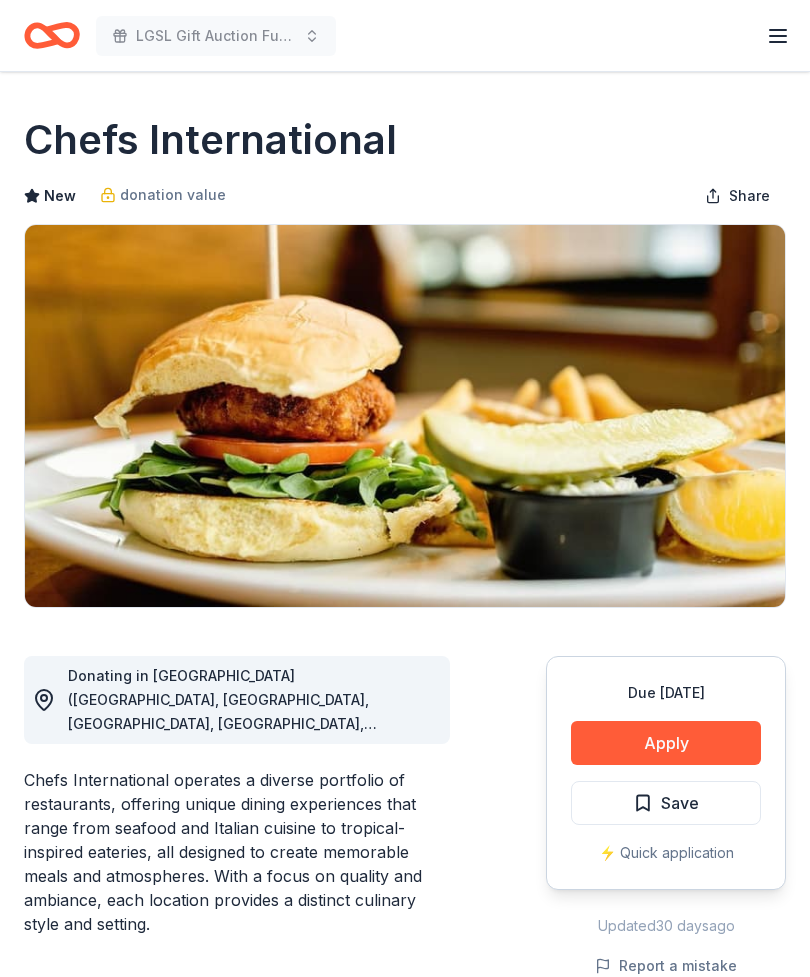 scroll, scrollTop: 0, scrollLeft: 0, axis: both 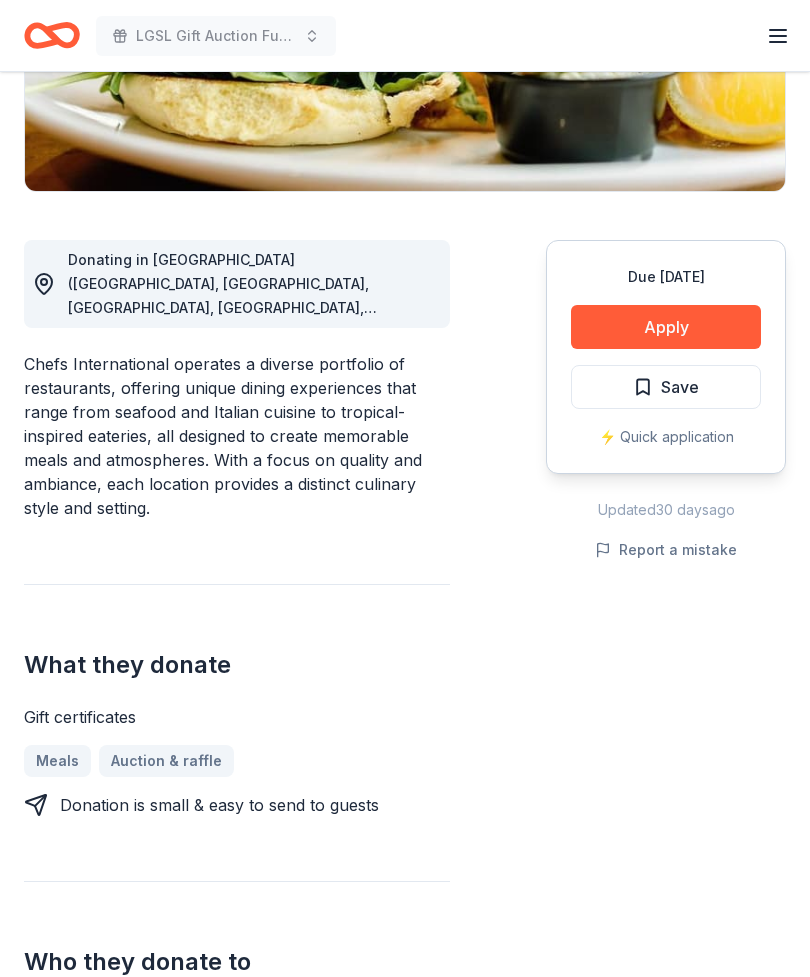 click on "Apply" at bounding box center [666, 328] 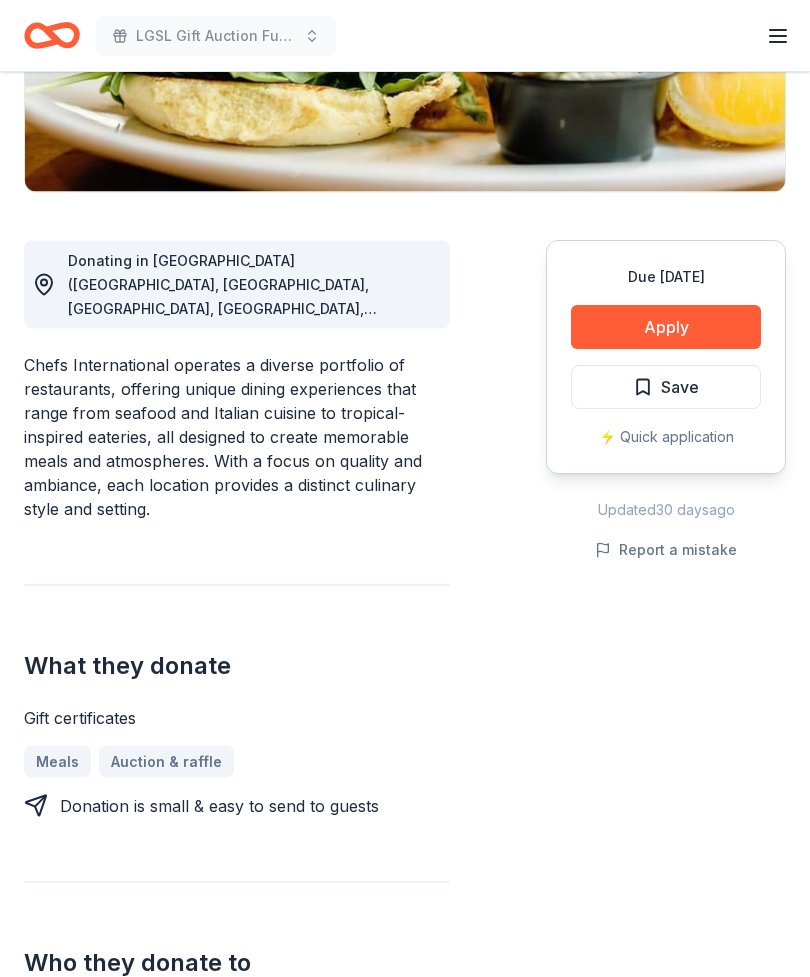 scroll, scrollTop: 416, scrollLeft: 0, axis: vertical 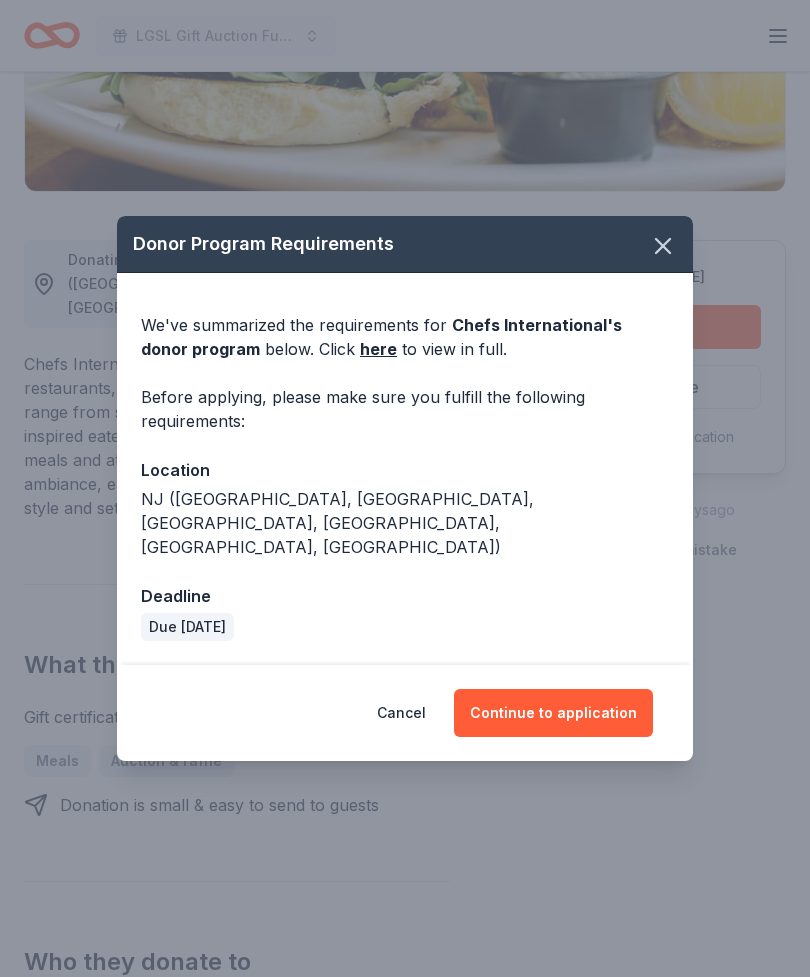 click on "here" at bounding box center [378, 349] 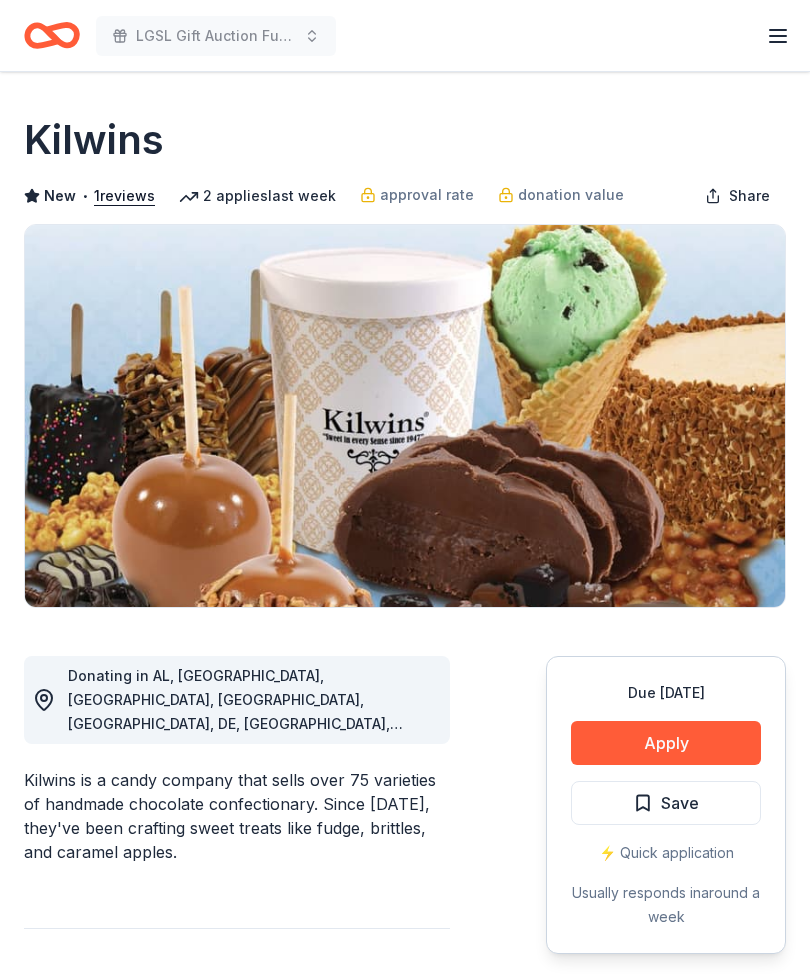 scroll, scrollTop: 0, scrollLeft: 0, axis: both 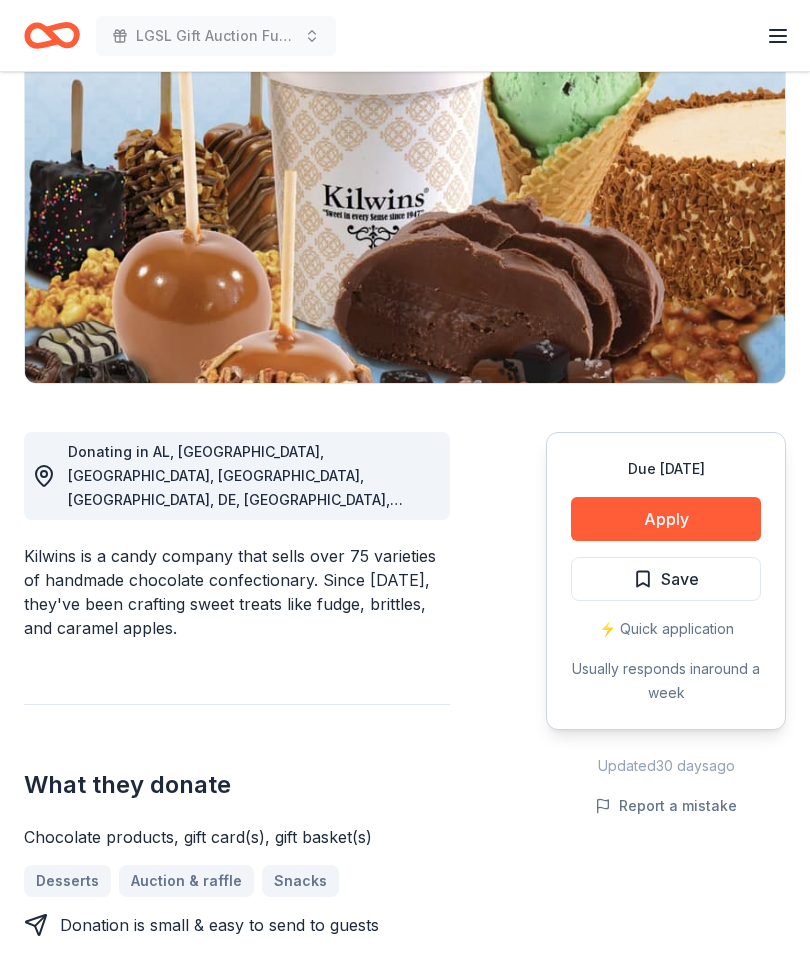click on "Apply" at bounding box center (666, 519) 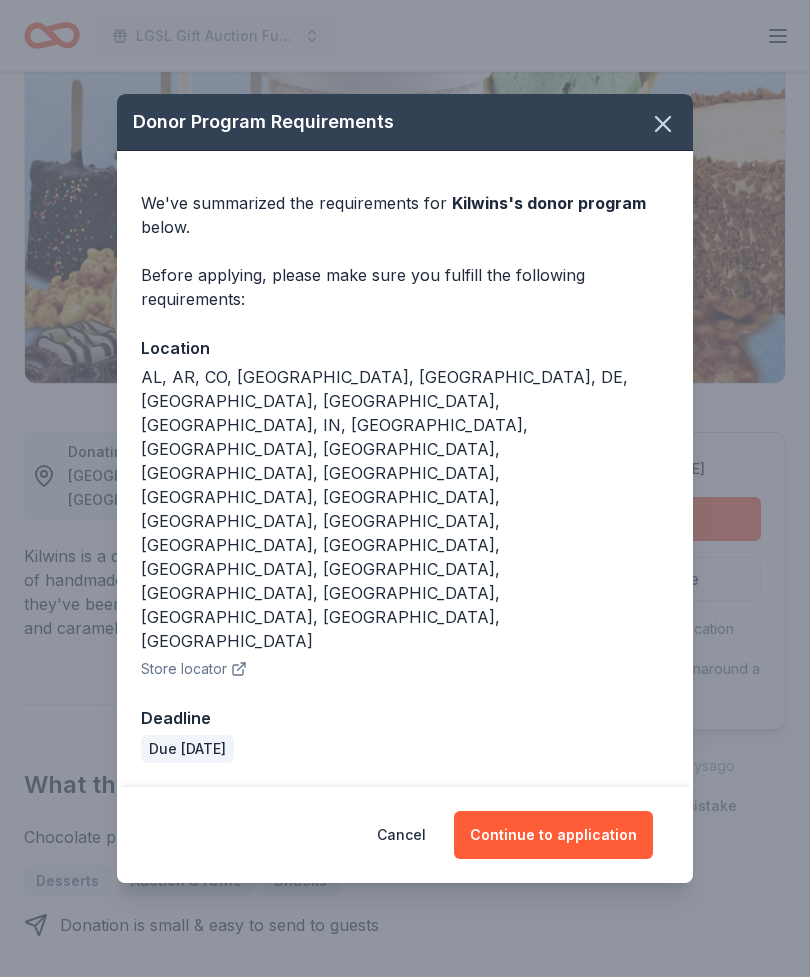 click on "Continue to application" at bounding box center (553, 835) 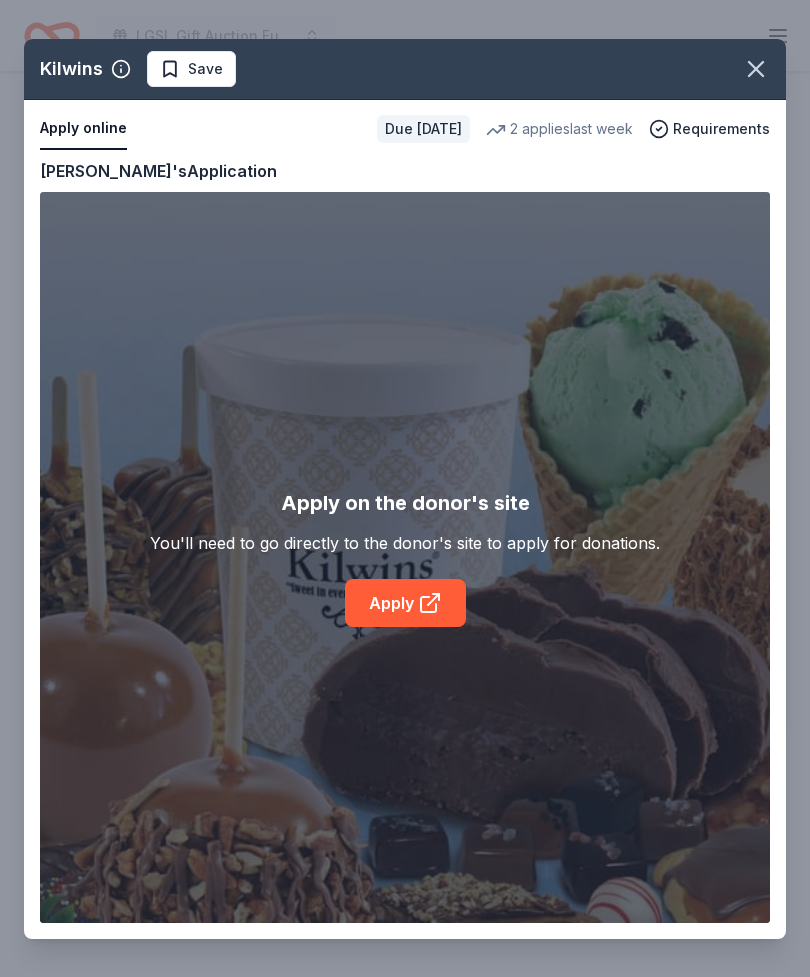 click on "Apply" at bounding box center [405, 603] 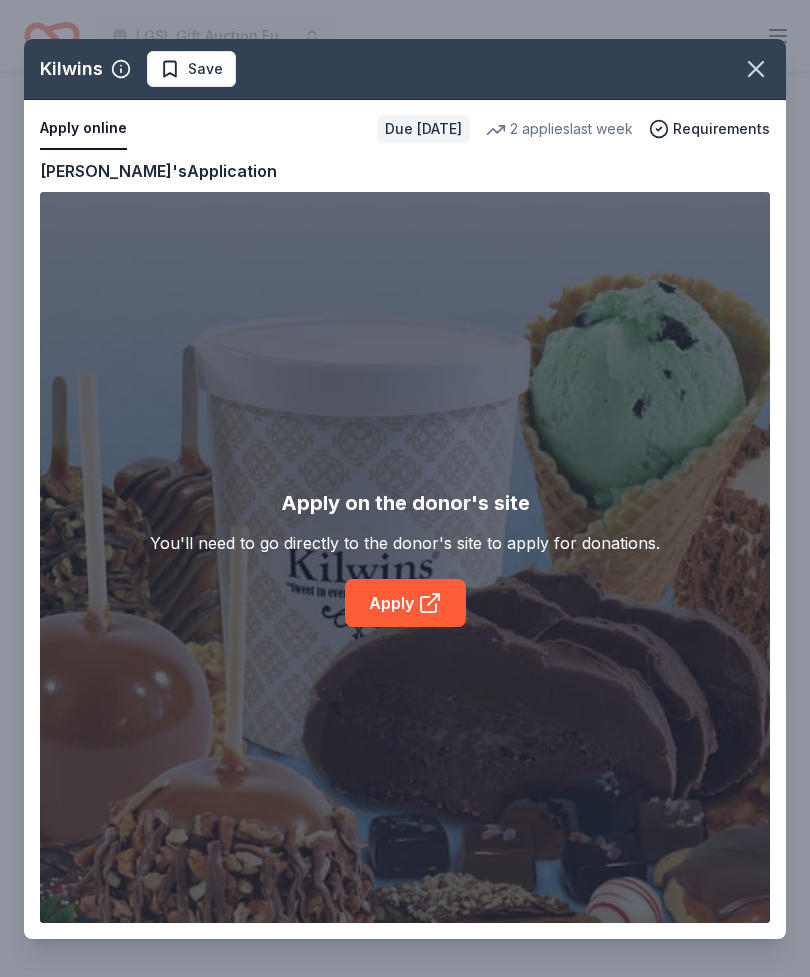click 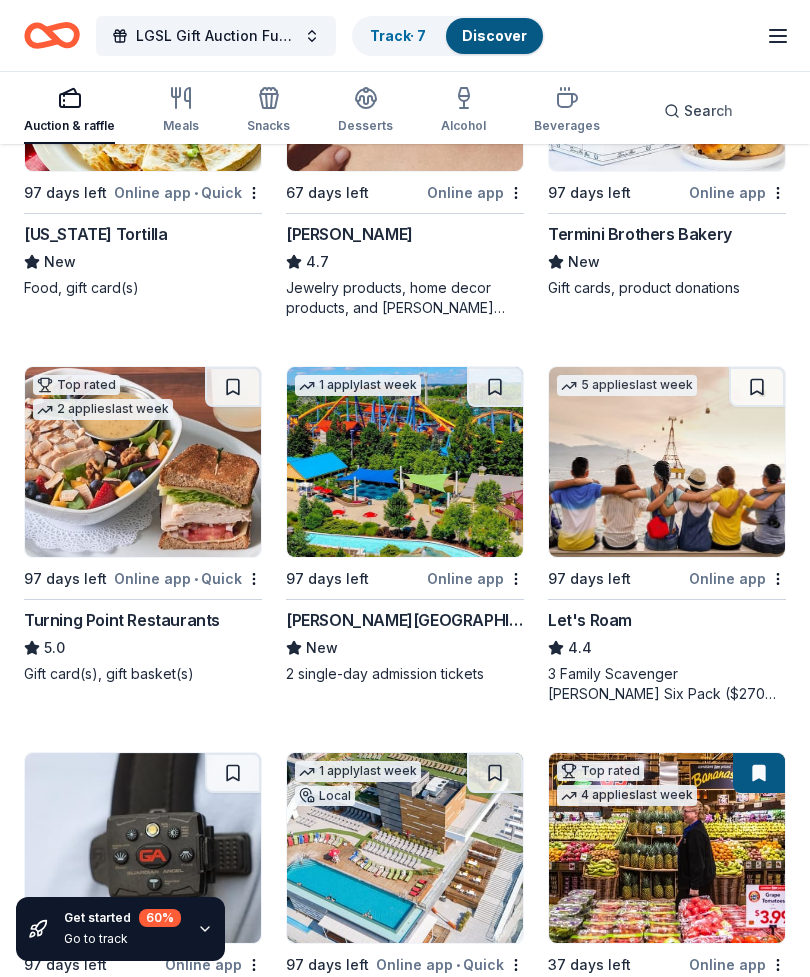 scroll, scrollTop: 1524, scrollLeft: 0, axis: vertical 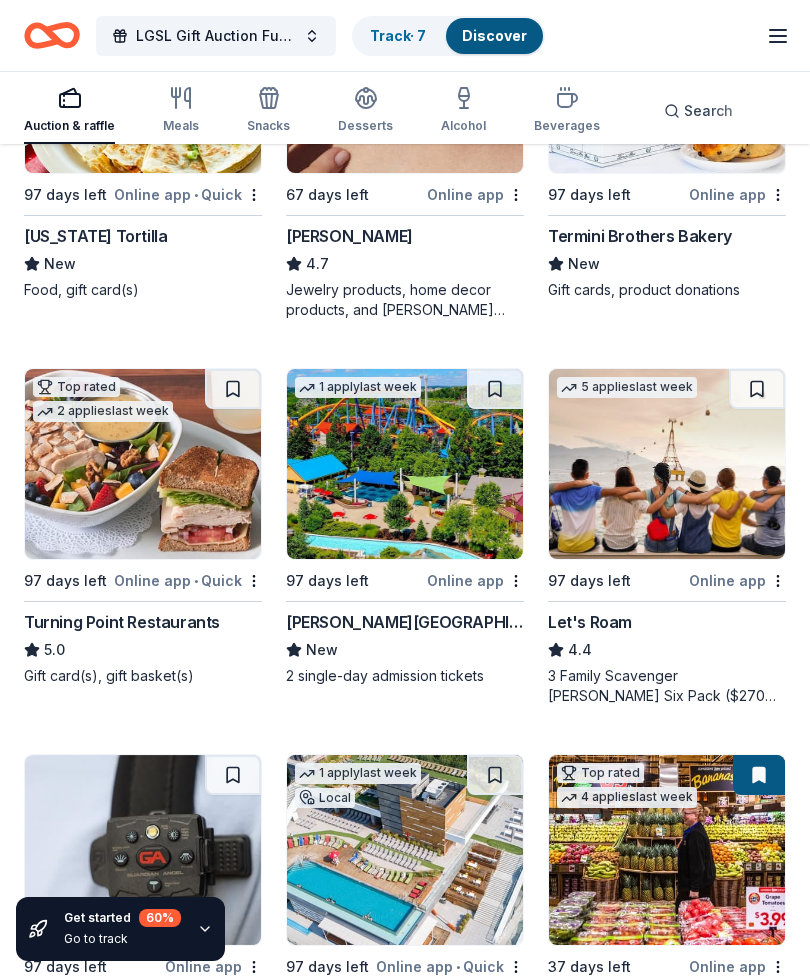click on "Let's Roam" at bounding box center [590, 622] 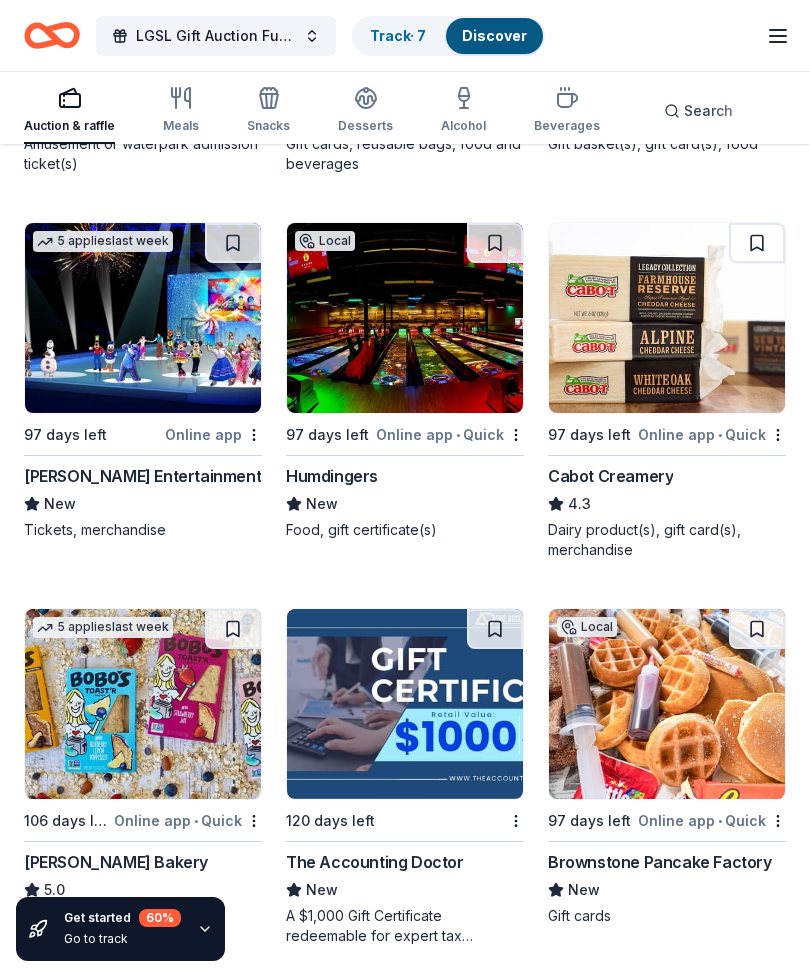scroll, scrollTop: 3559, scrollLeft: 0, axis: vertical 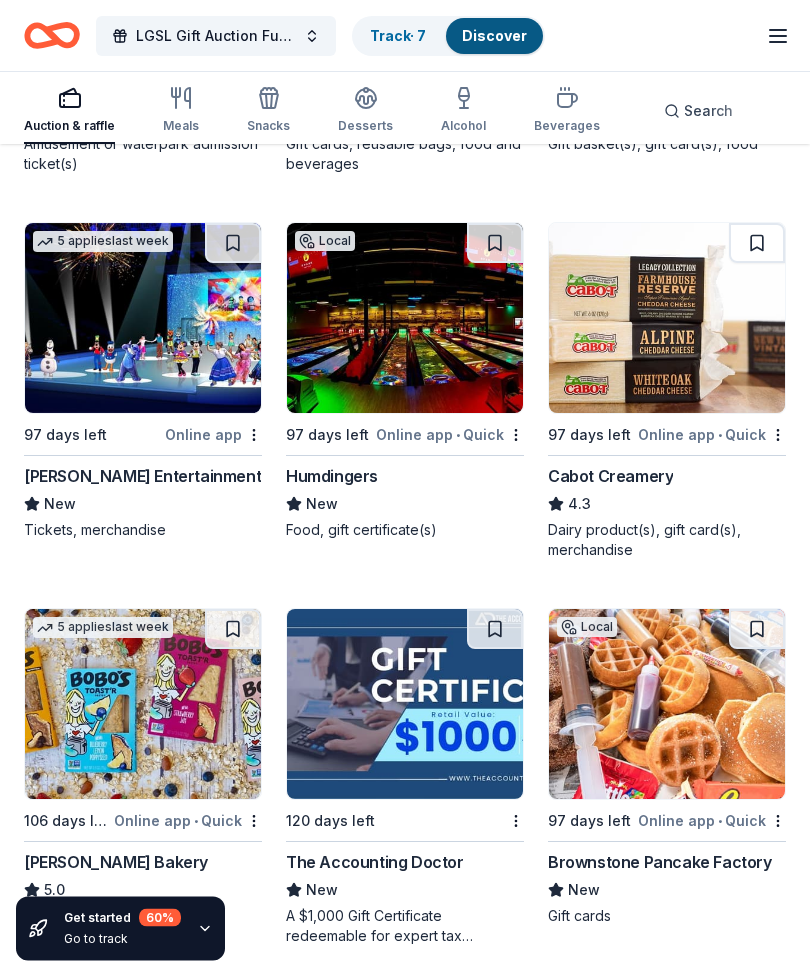 click at bounding box center [667, 319] 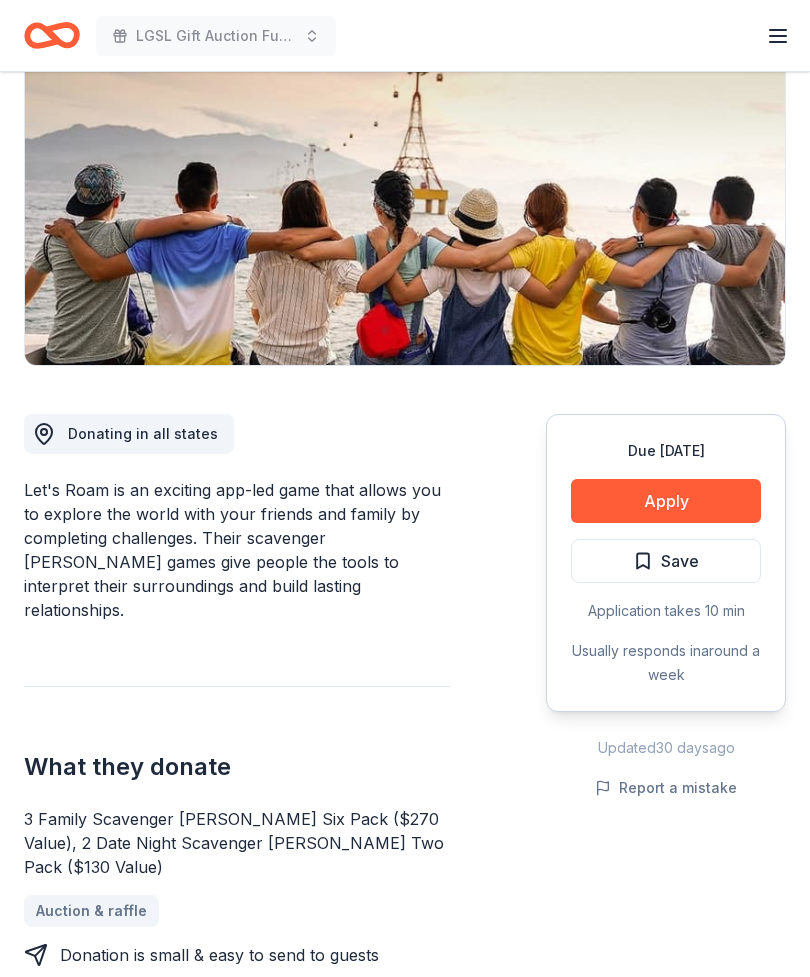 scroll, scrollTop: 0, scrollLeft: 0, axis: both 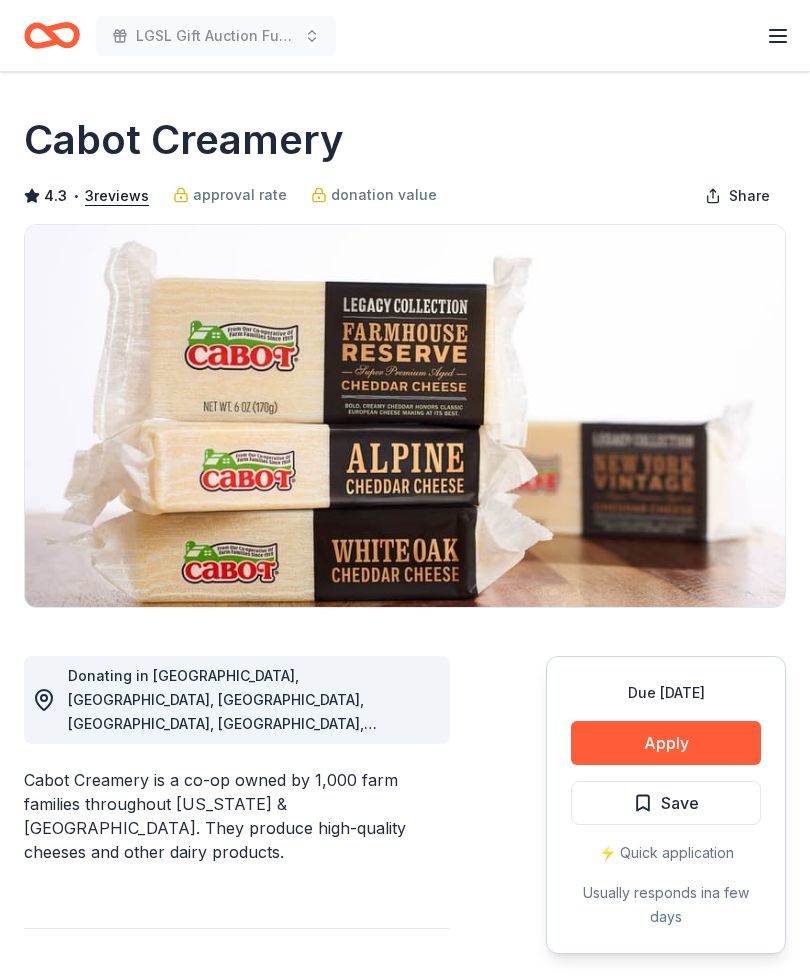 click on "Apply" at bounding box center (666, 743) 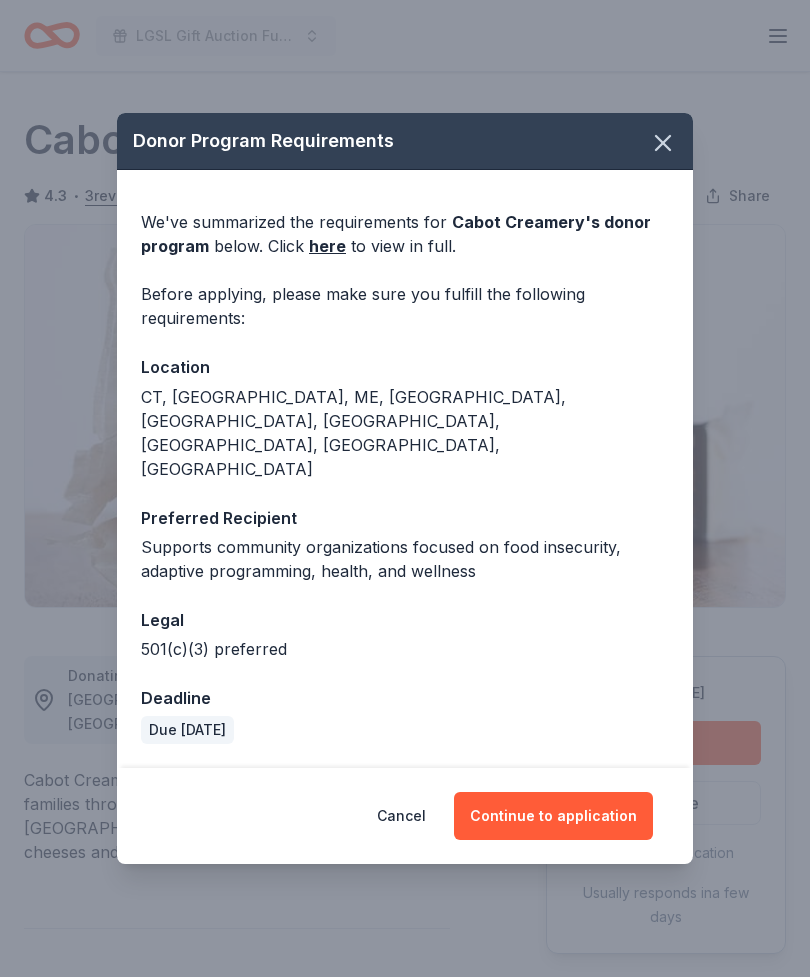 click on "here" at bounding box center [327, 246] 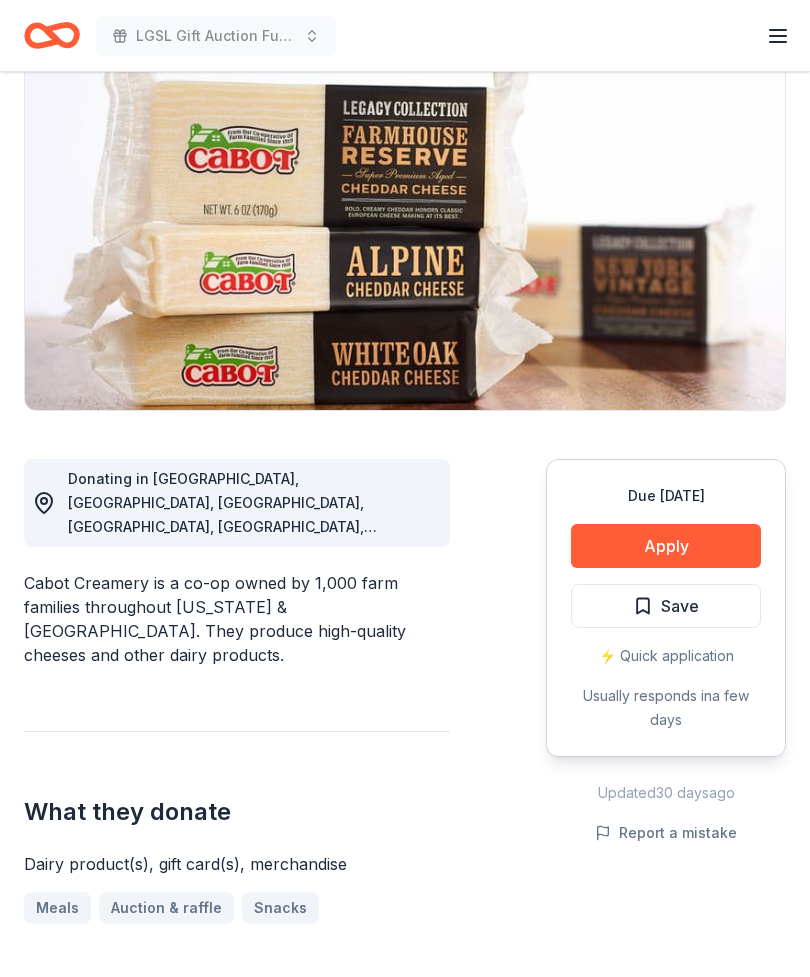 scroll, scrollTop: 0, scrollLeft: 0, axis: both 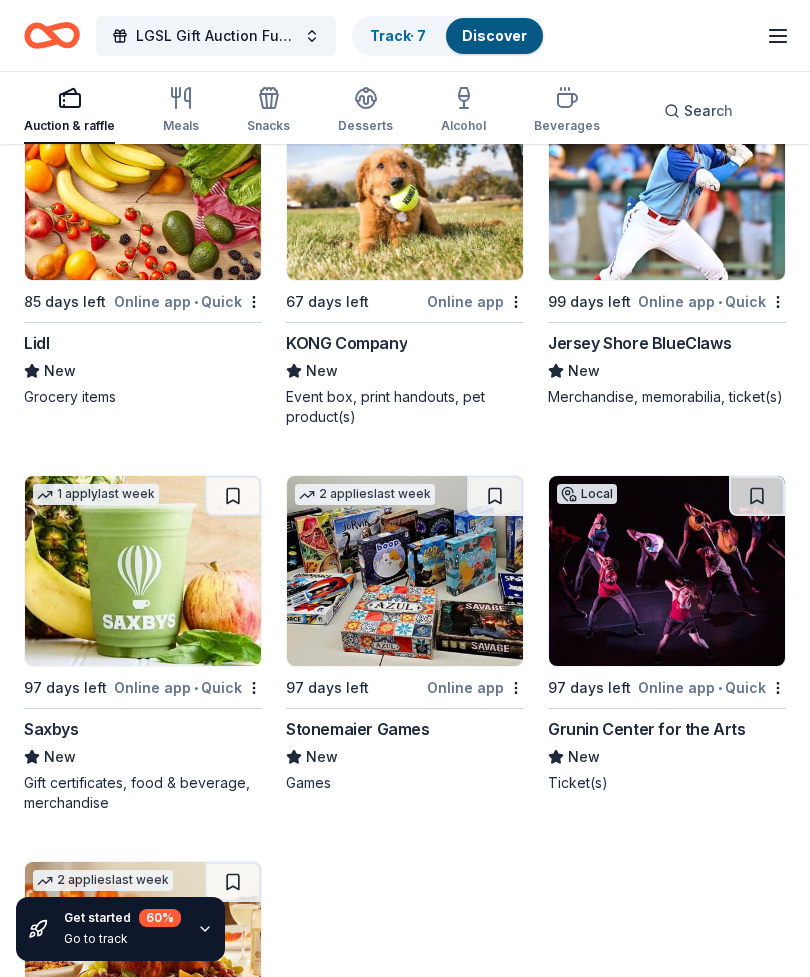 click on "Lidl" at bounding box center (143, 343) 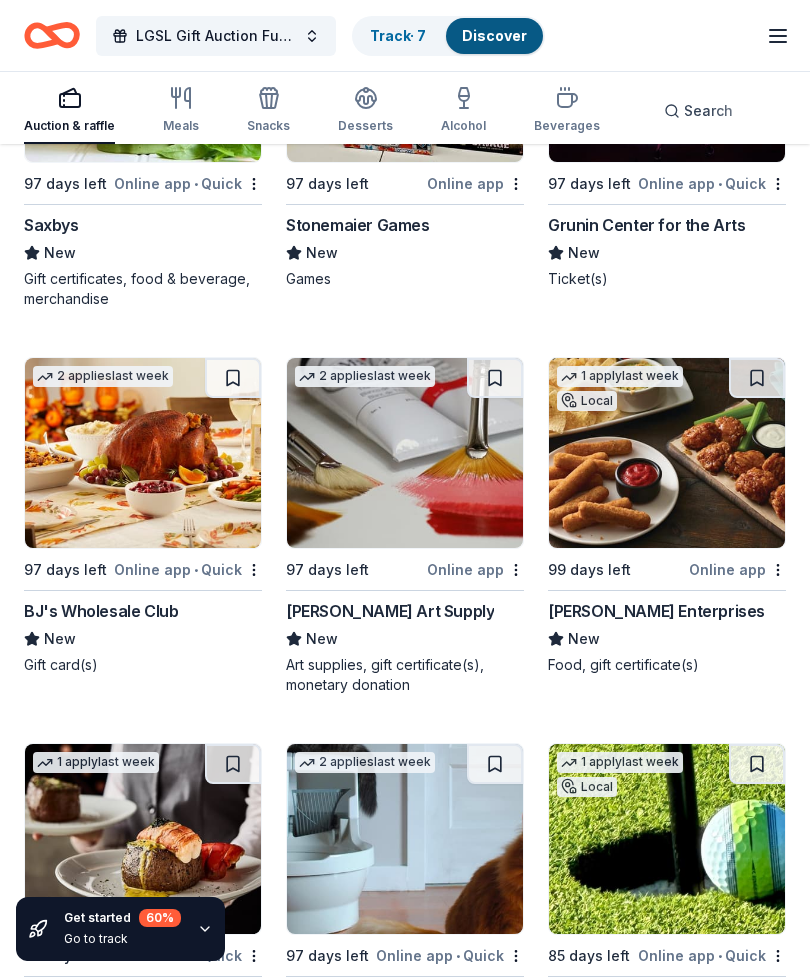 scroll, scrollTop: 8731, scrollLeft: 0, axis: vertical 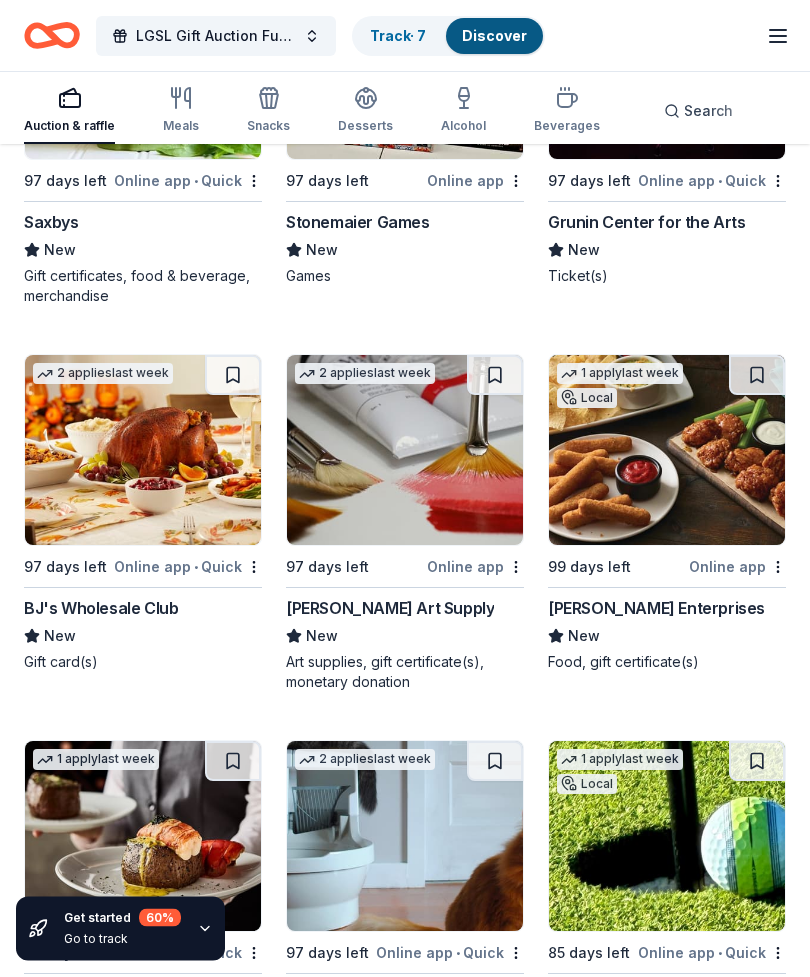 click on "Saxbys" at bounding box center (51, 223) 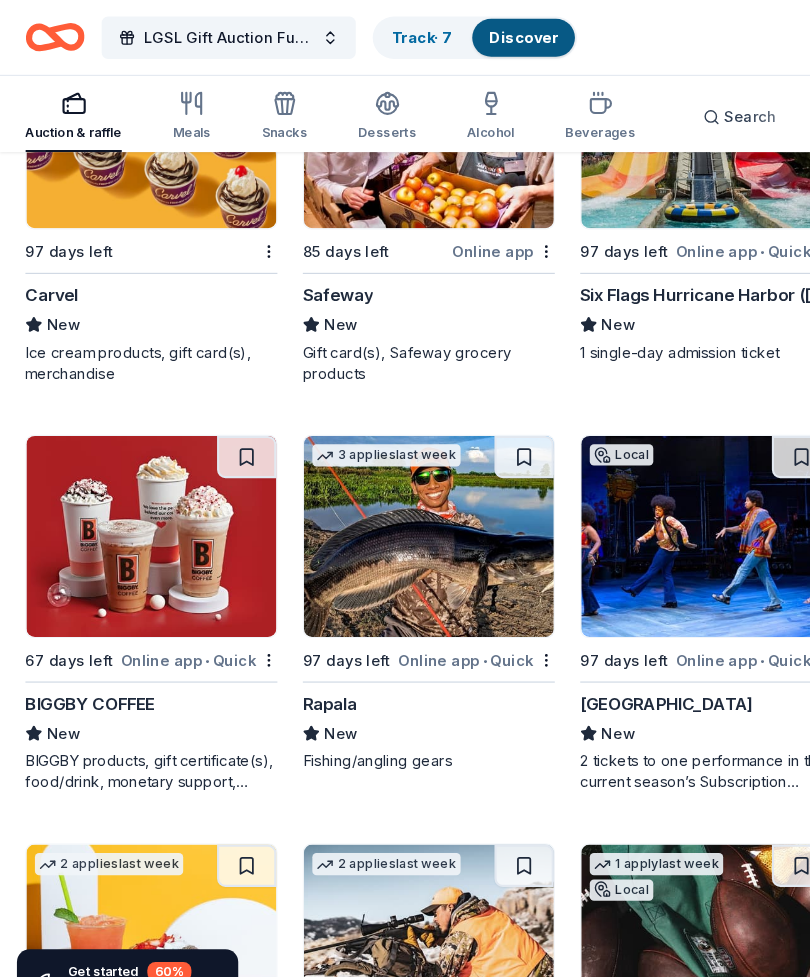 scroll, scrollTop: 12456, scrollLeft: 0, axis: vertical 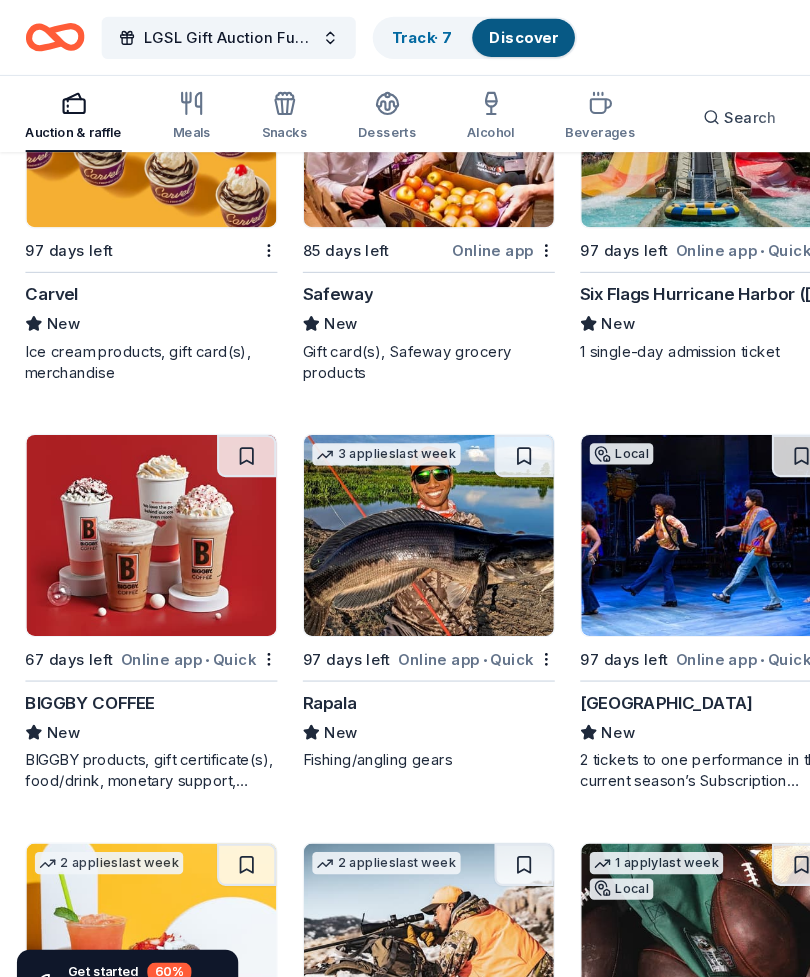 click at bounding box center [143, 506] 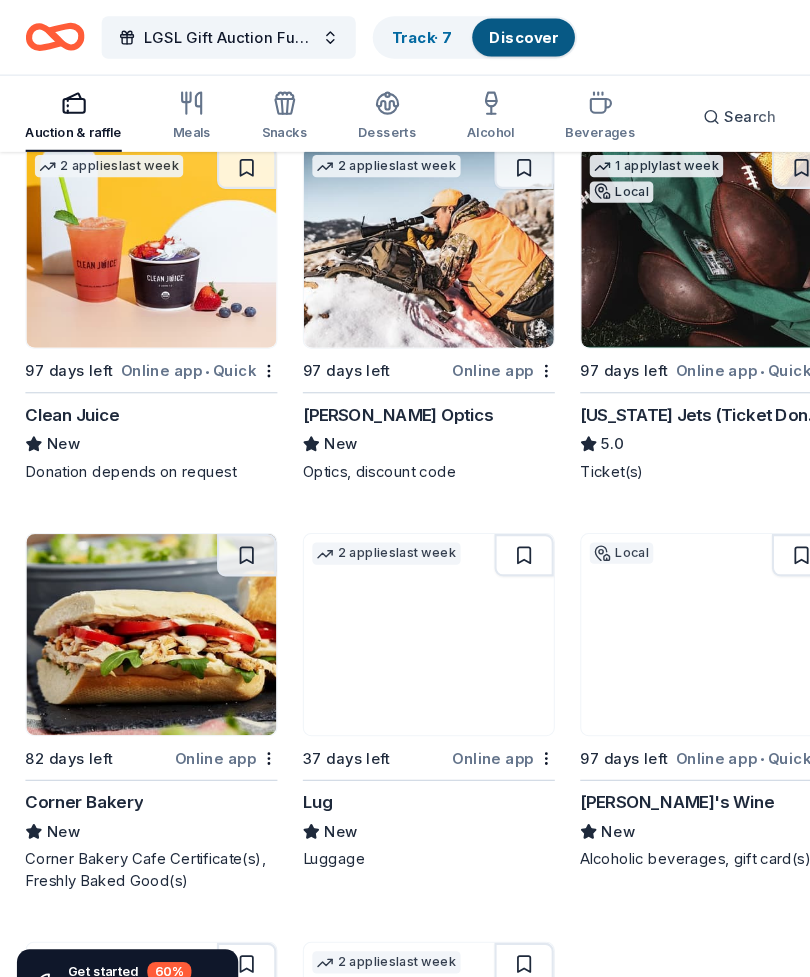 scroll, scrollTop: 13115, scrollLeft: 0, axis: vertical 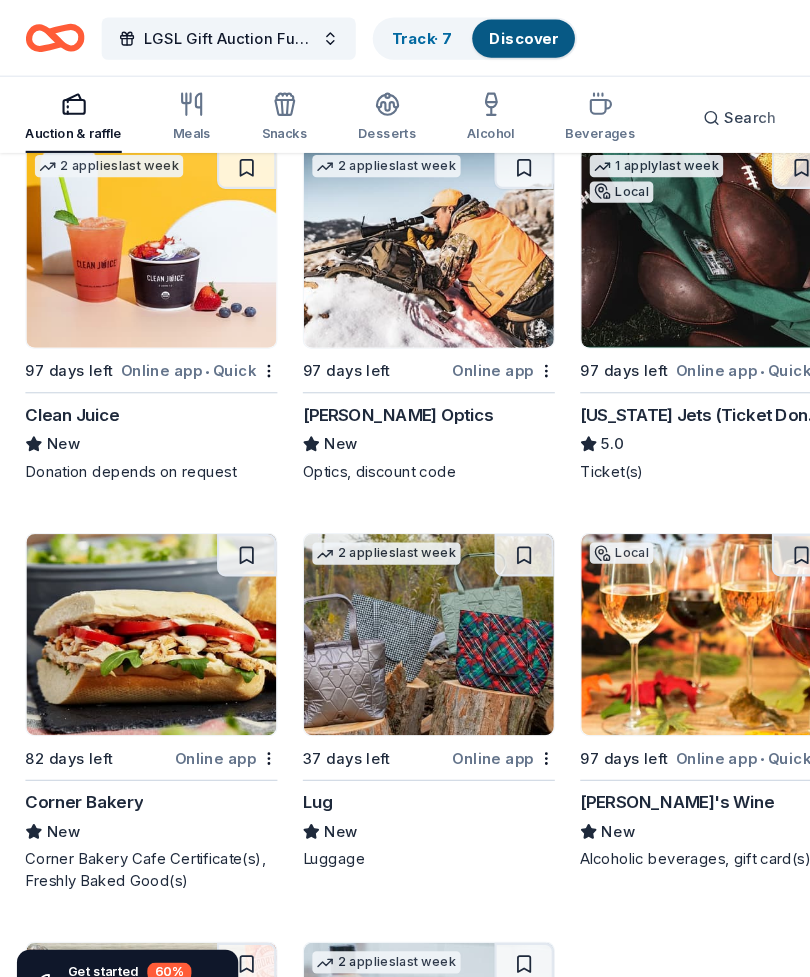 click on "Burris Optics" at bounding box center (376, 391) 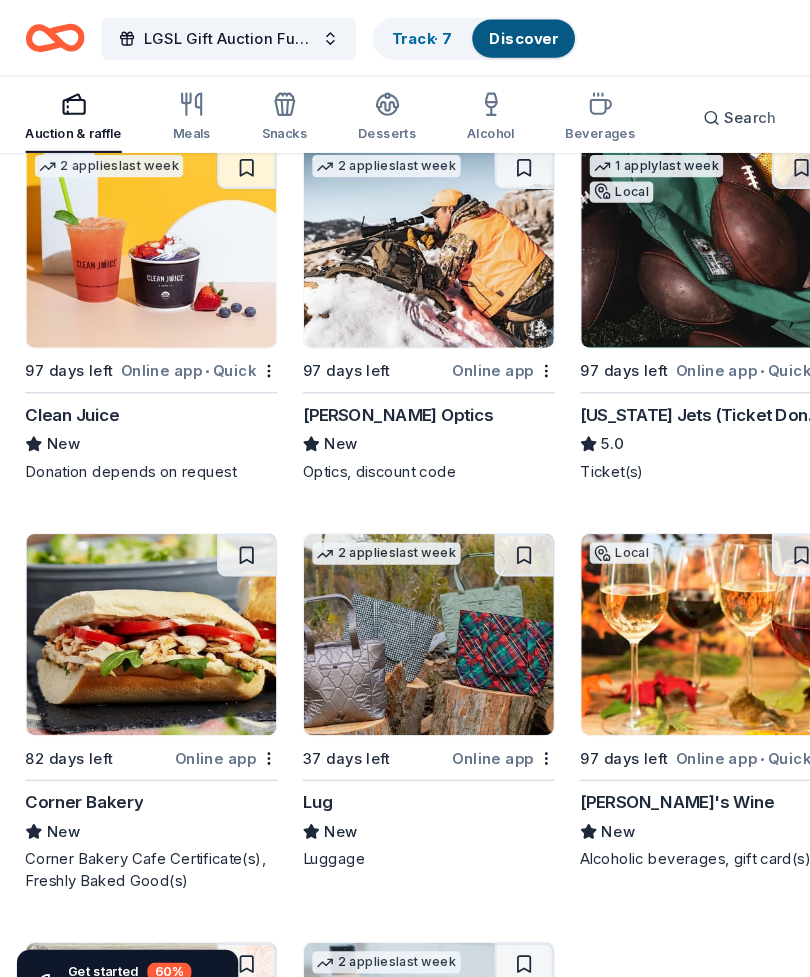 scroll, scrollTop: 13144, scrollLeft: 0, axis: vertical 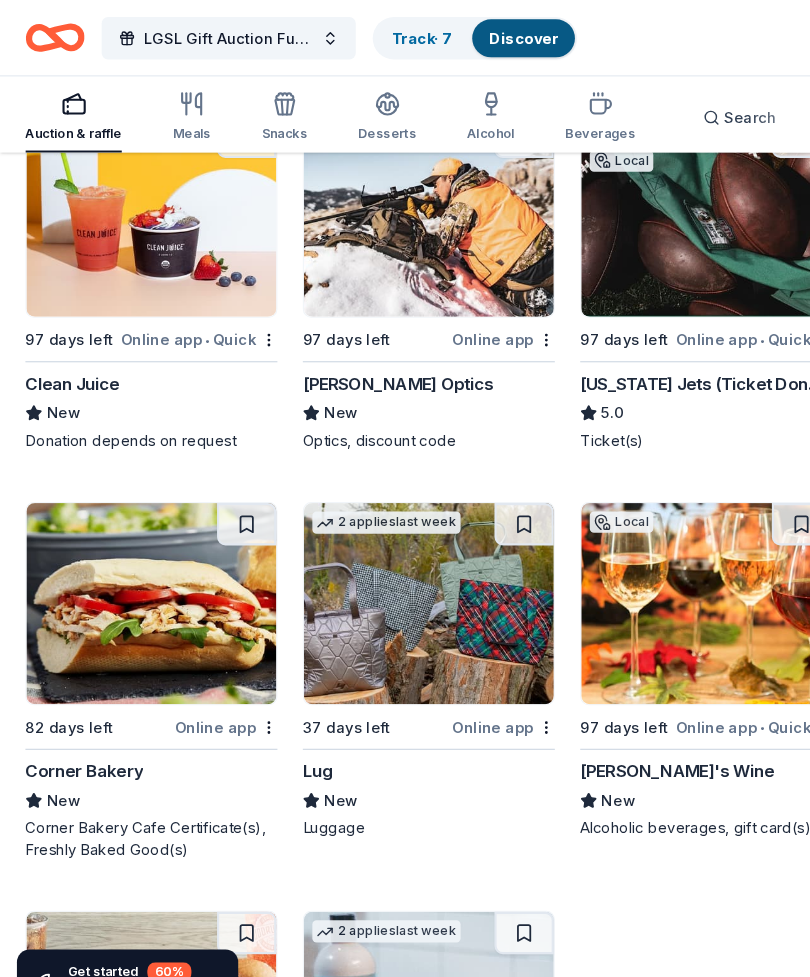 click at bounding box center (405, 570) 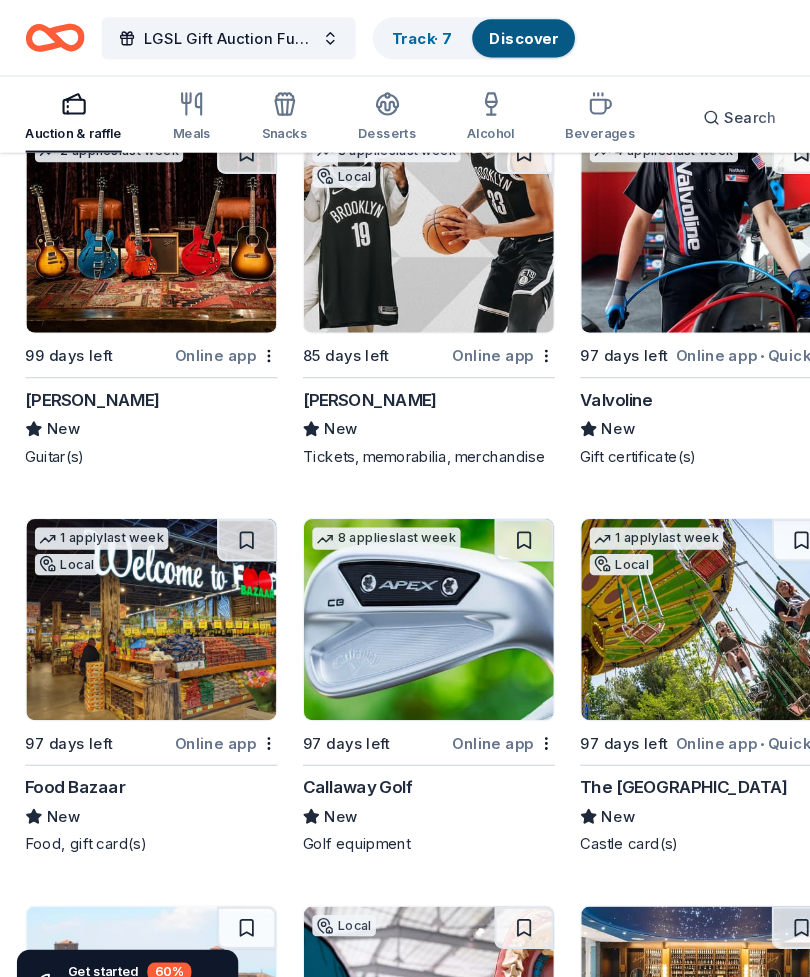 scroll, scrollTop: 16138, scrollLeft: 0, axis: vertical 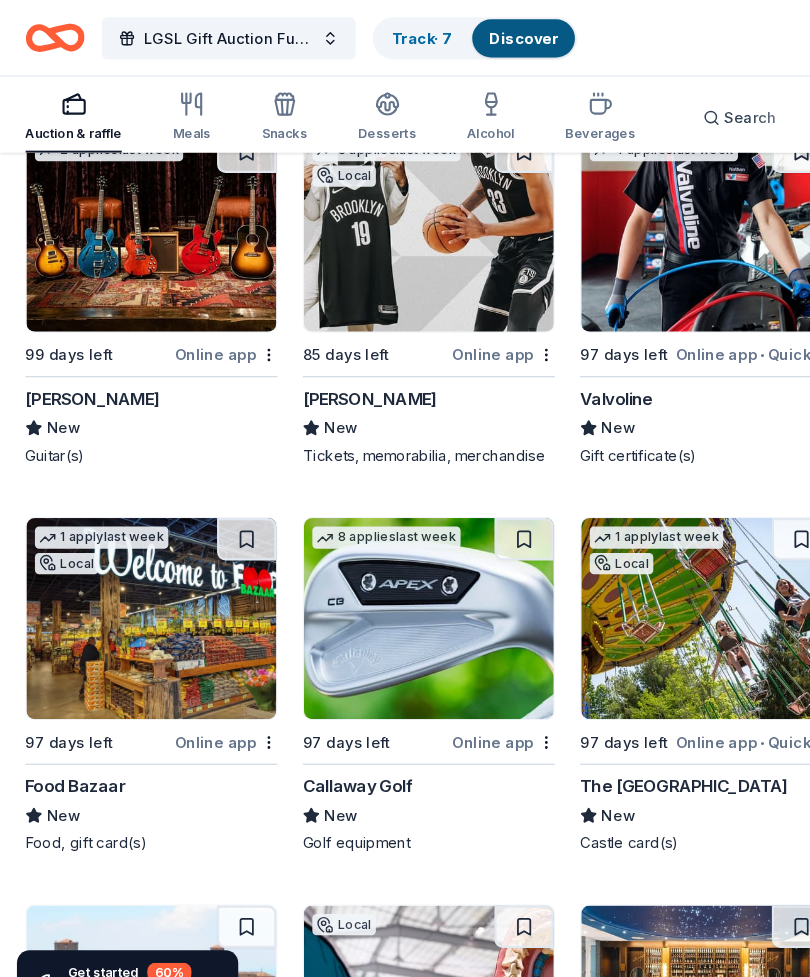 click at bounding box center (405, 584) 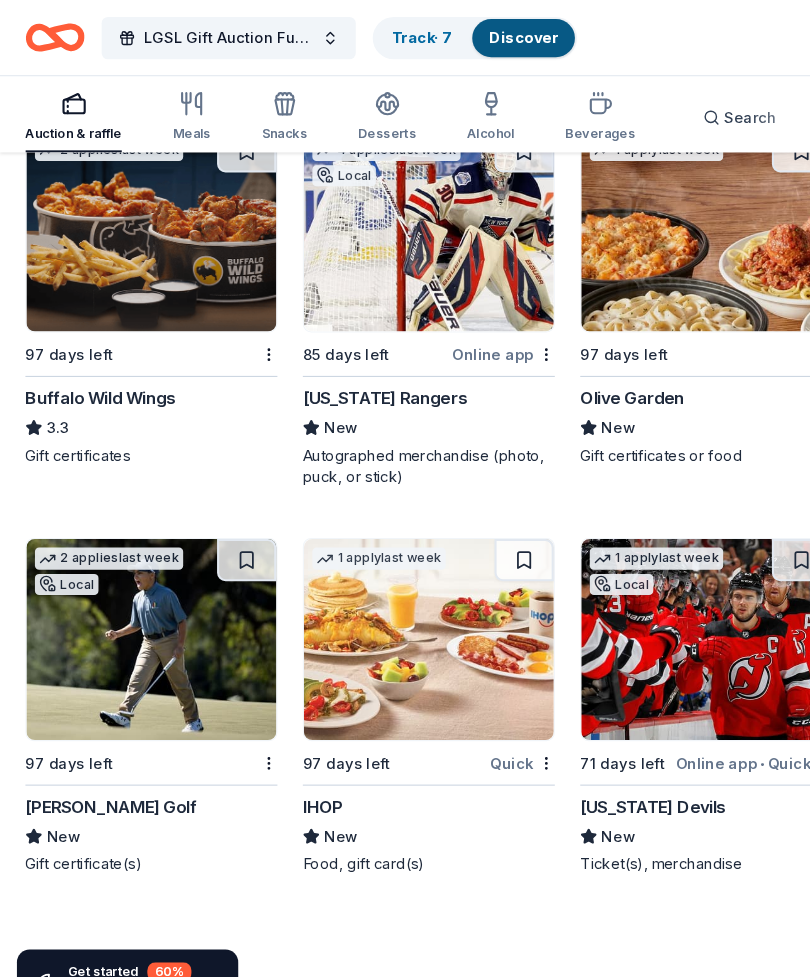 scroll, scrollTop: 18398, scrollLeft: 0, axis: vertical 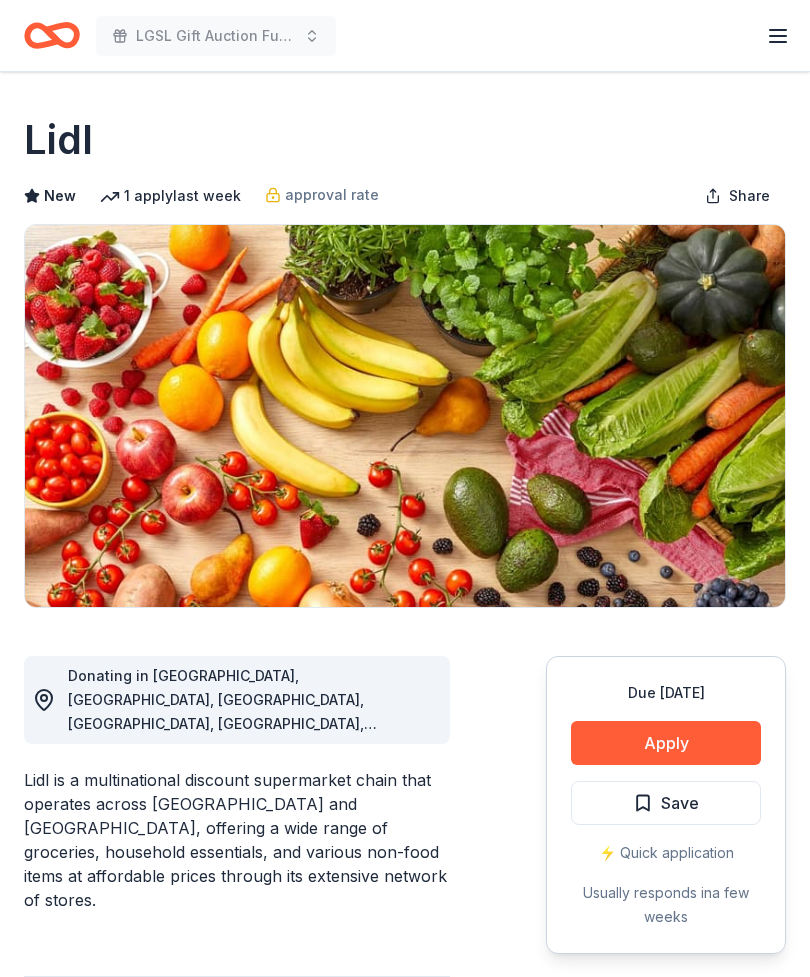 click on "Apply" at bounding box center (666, 743) 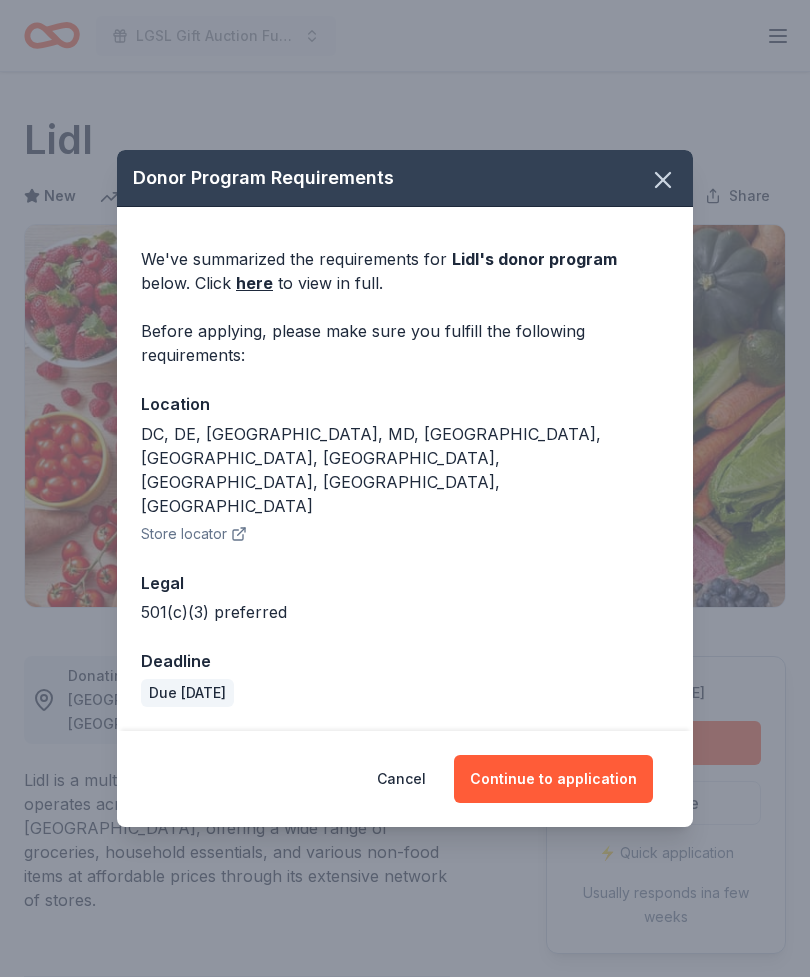 click on "here" at bounding box center [254, 283] 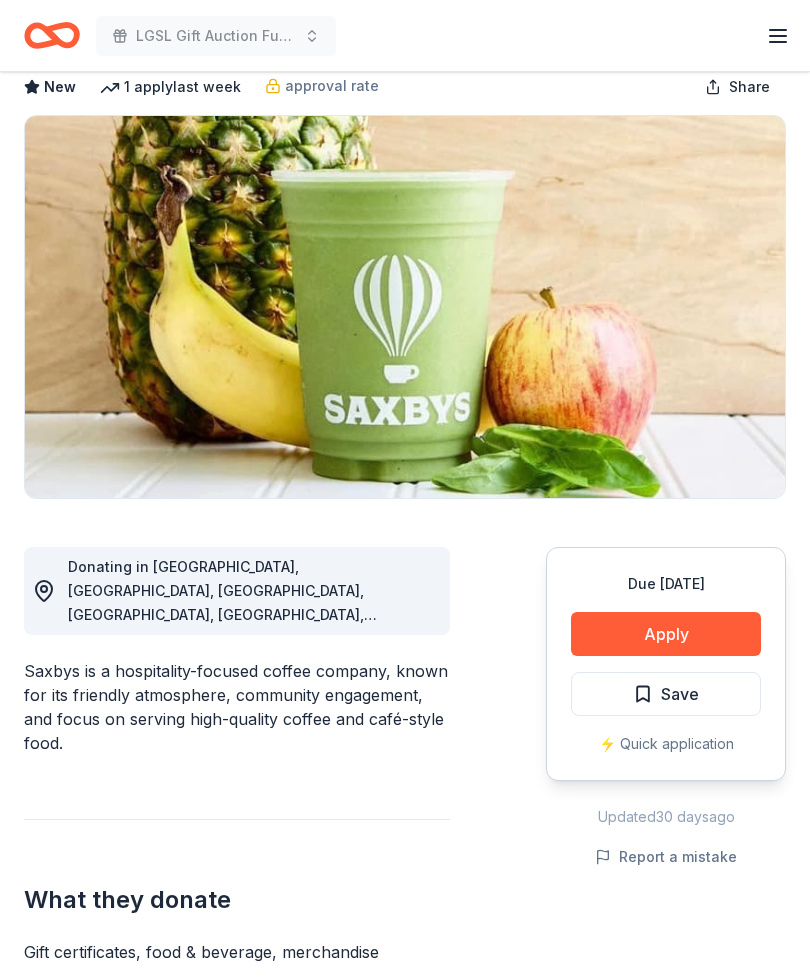 scroll, scrollTop: 198, scrollLeft: 0, axis: vertical 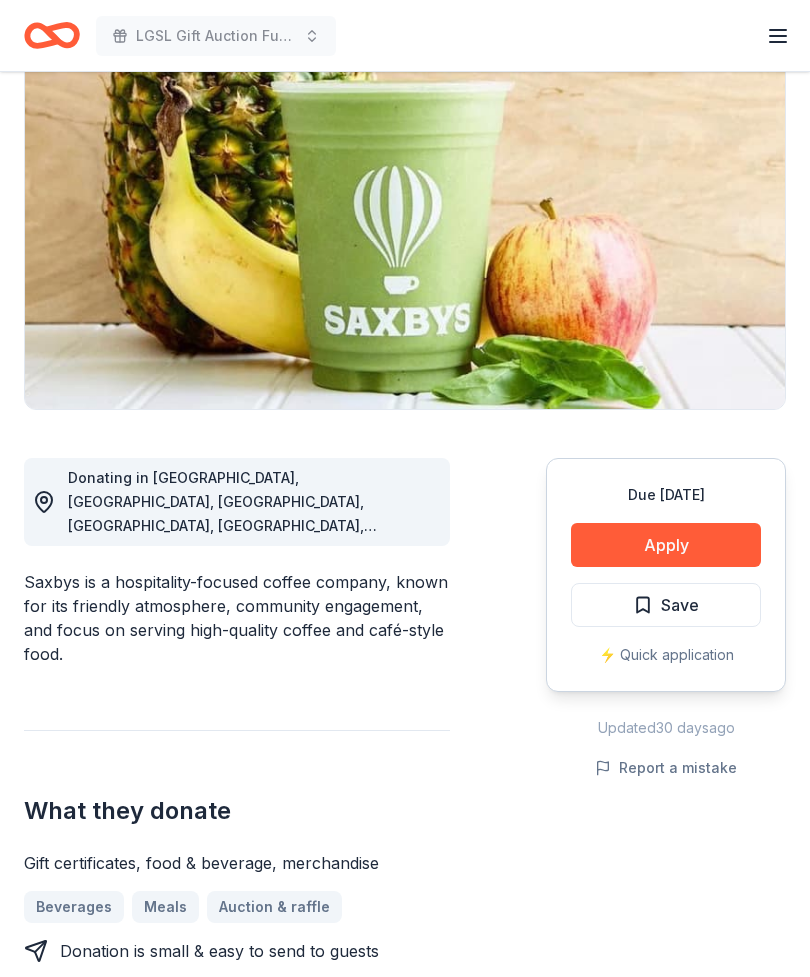 click on "Apply" at bounding box center (666, 545) 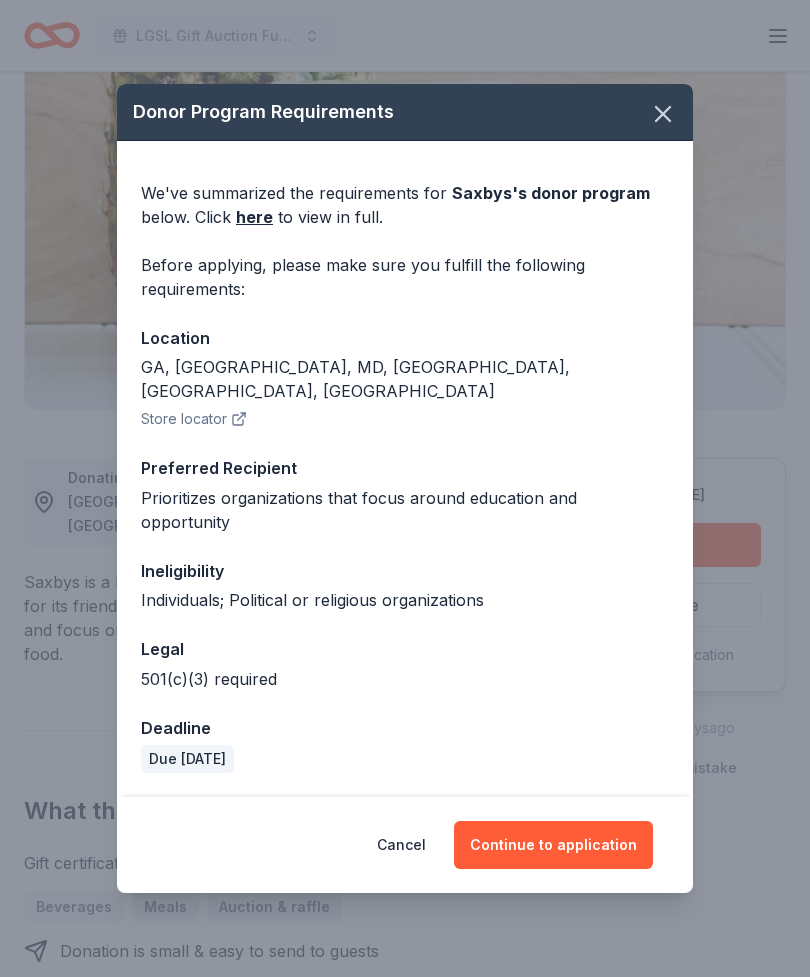 click on "Continue to application" at bounding box center (553, 845) 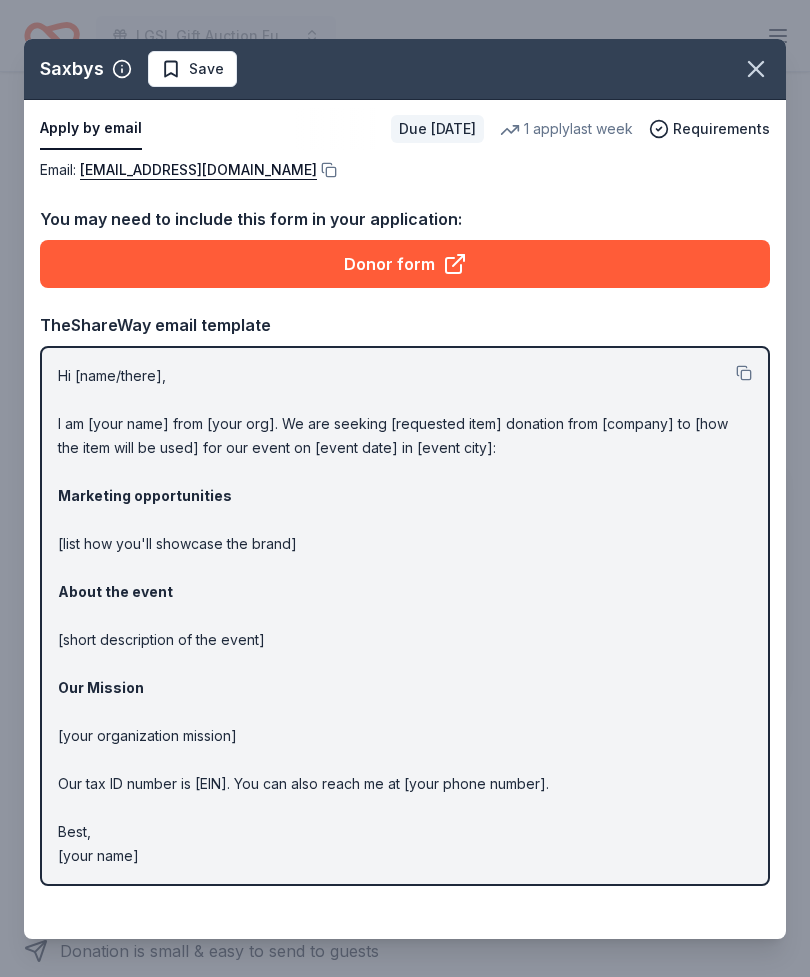 click 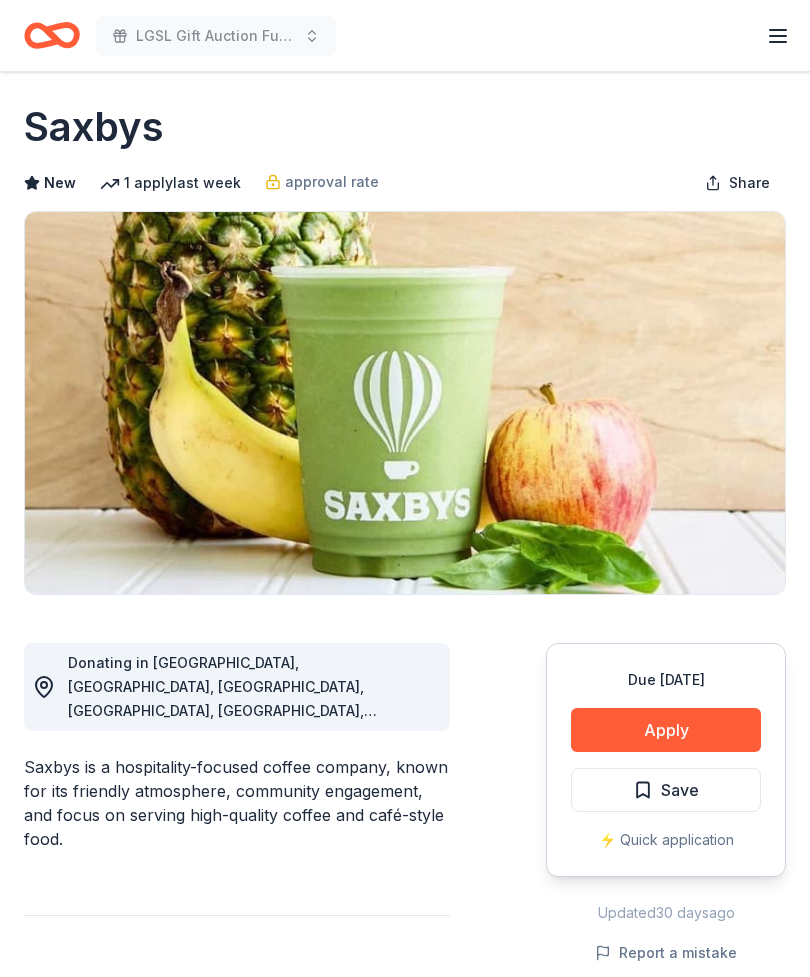 scroll, scrollTop: 0, scrollLeft: 0, axis: both 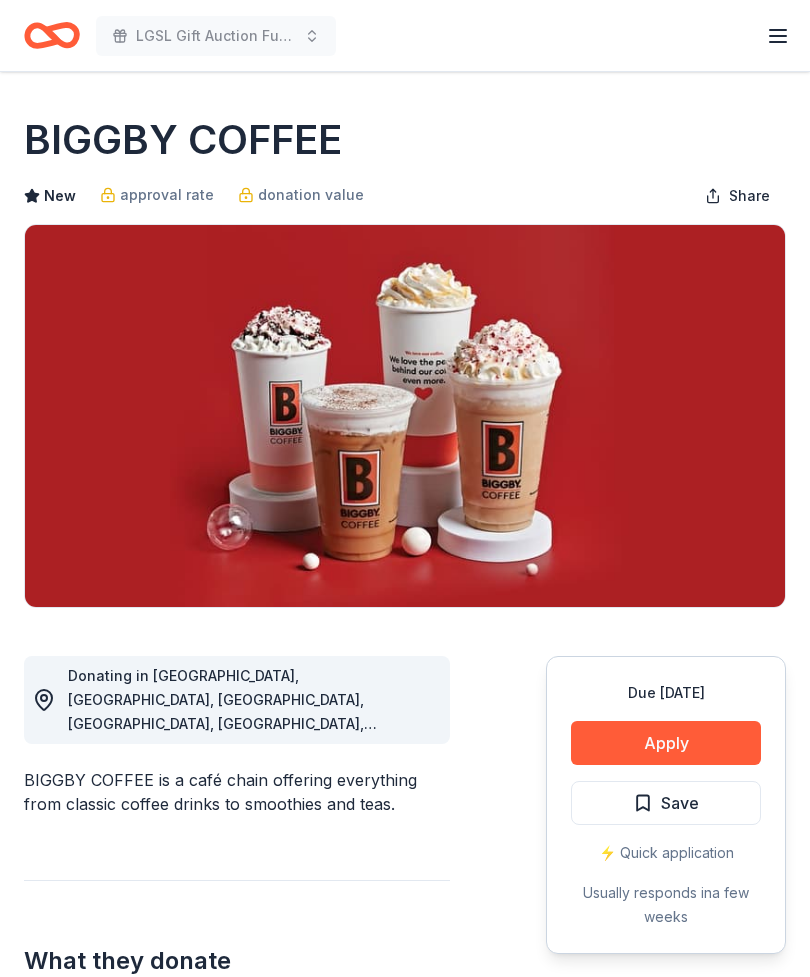 click on "Apply" at bounding box center (666, 743) 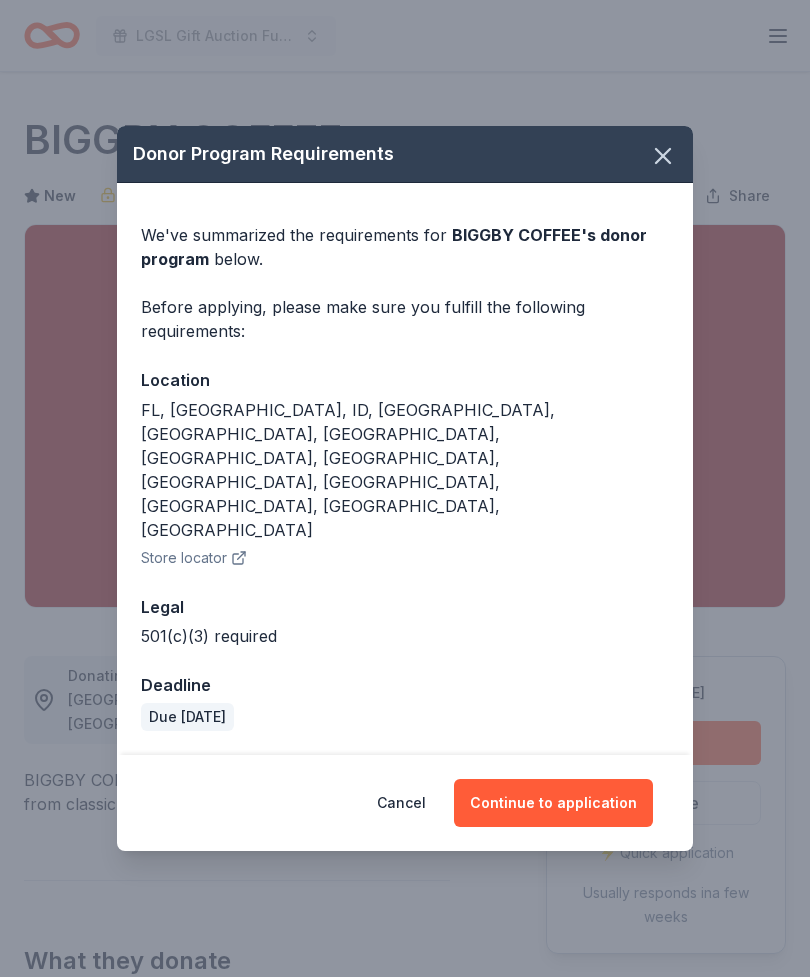 click on "Cancel Continue to application" at bounding box center [405, 803] 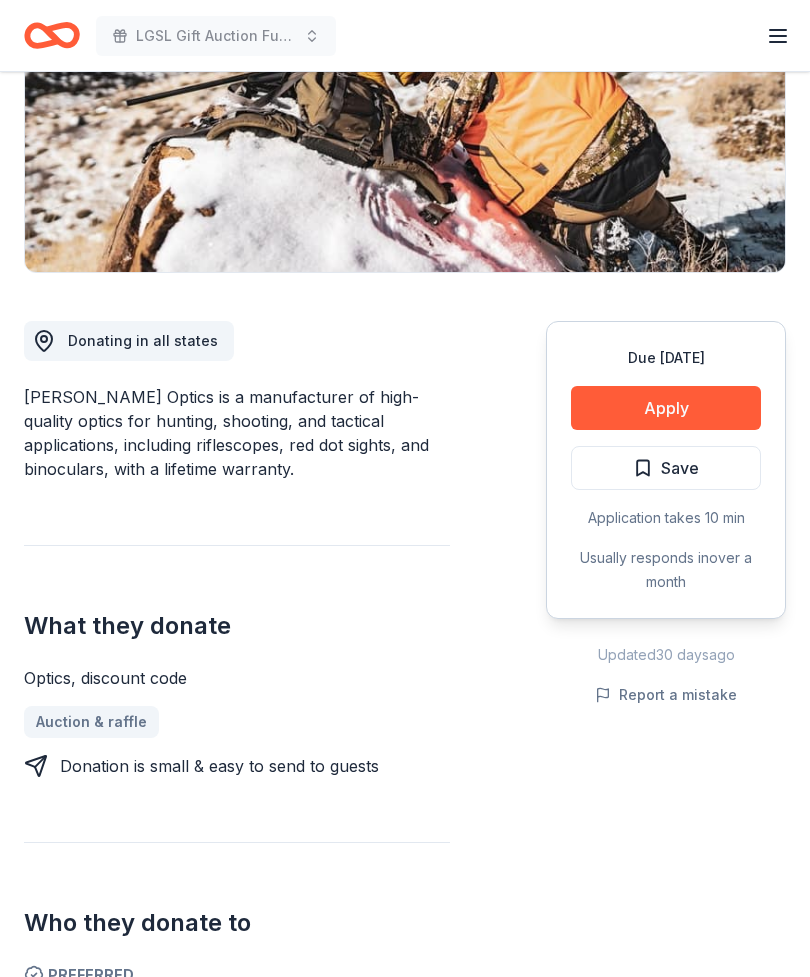 scroll, scrollTop: 0, scrollLeft: 0, axis: both 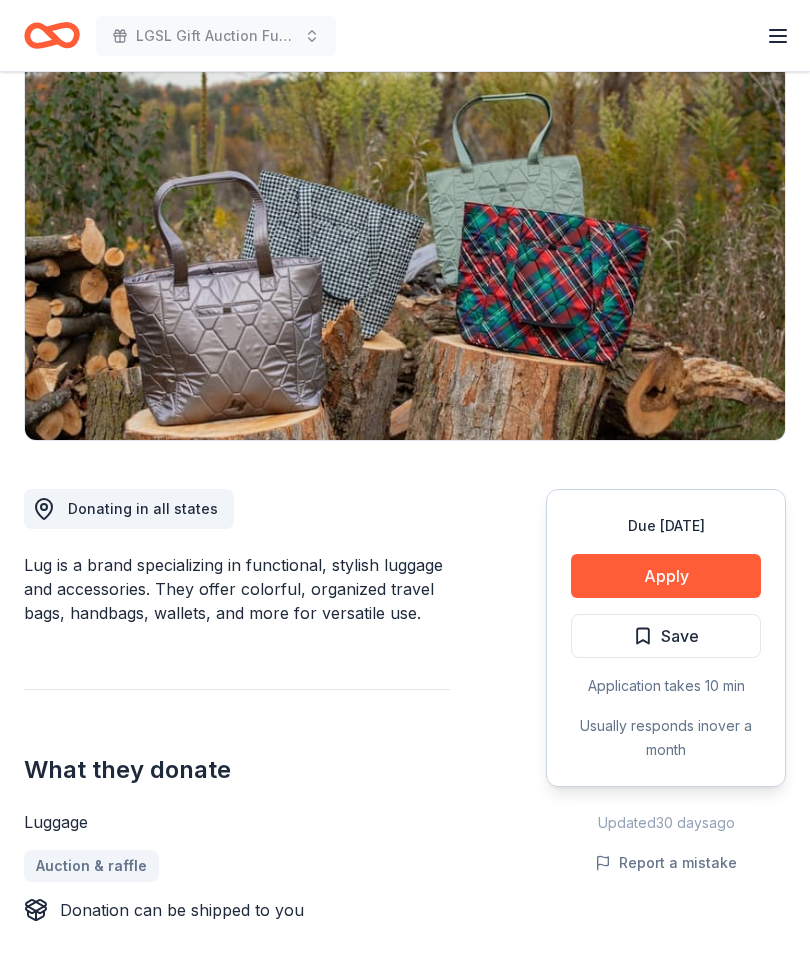 click on "Apply" at bounding box center [666, 577] 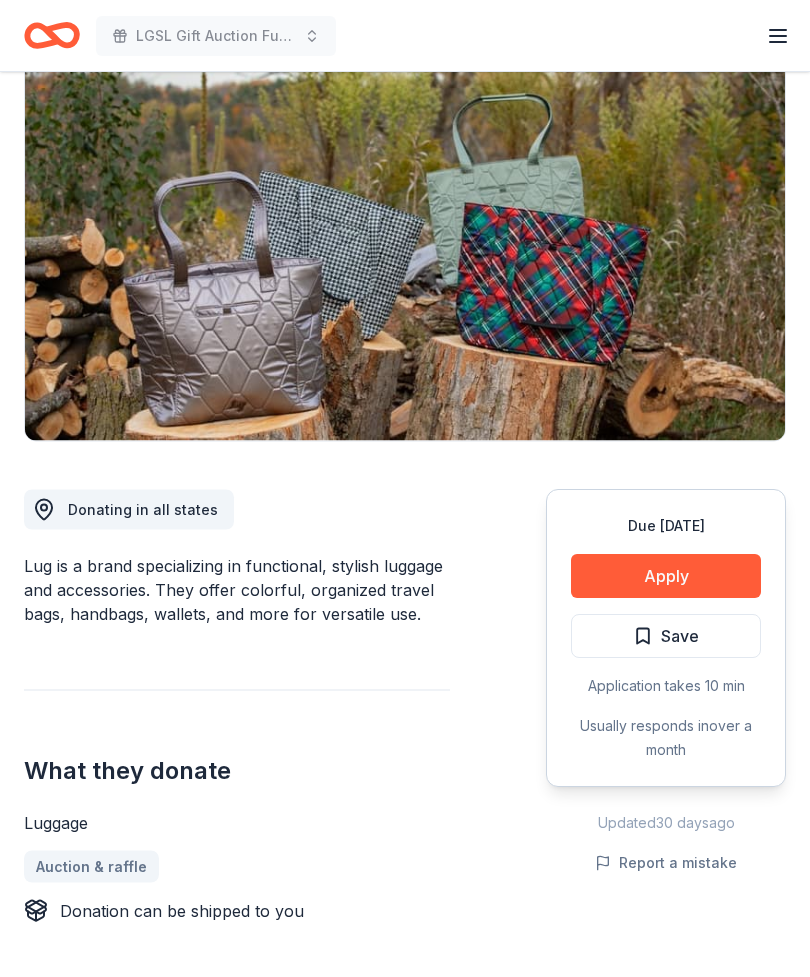 scroll, scrollTop: 167, scrollLeft: 0, axis: vertical 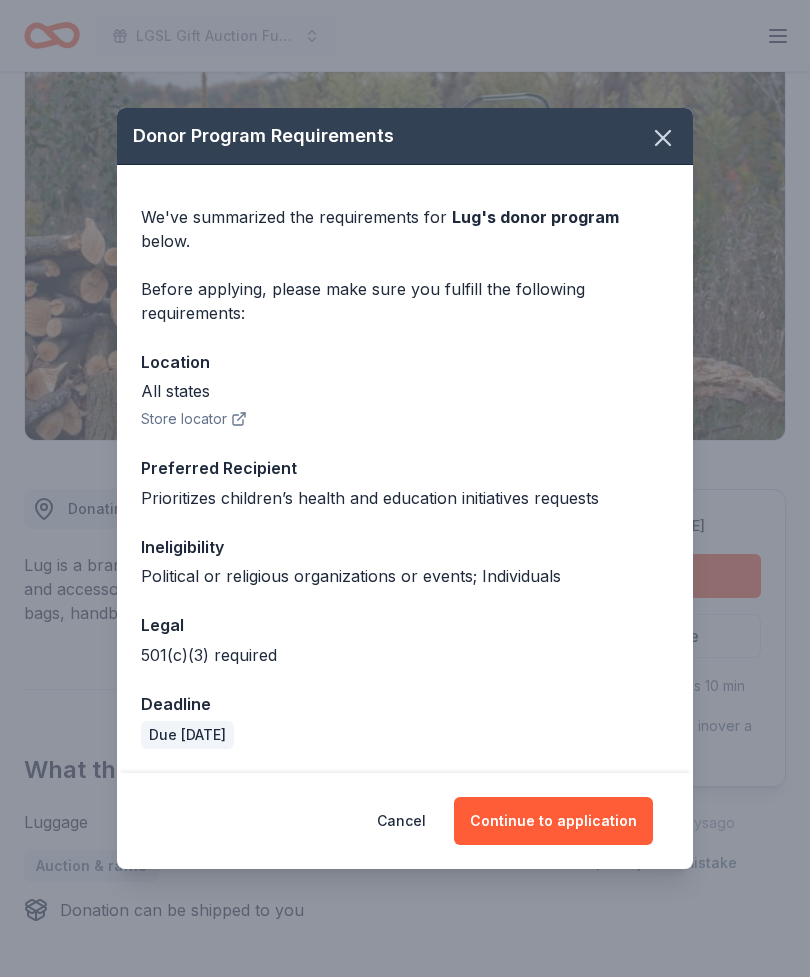 click 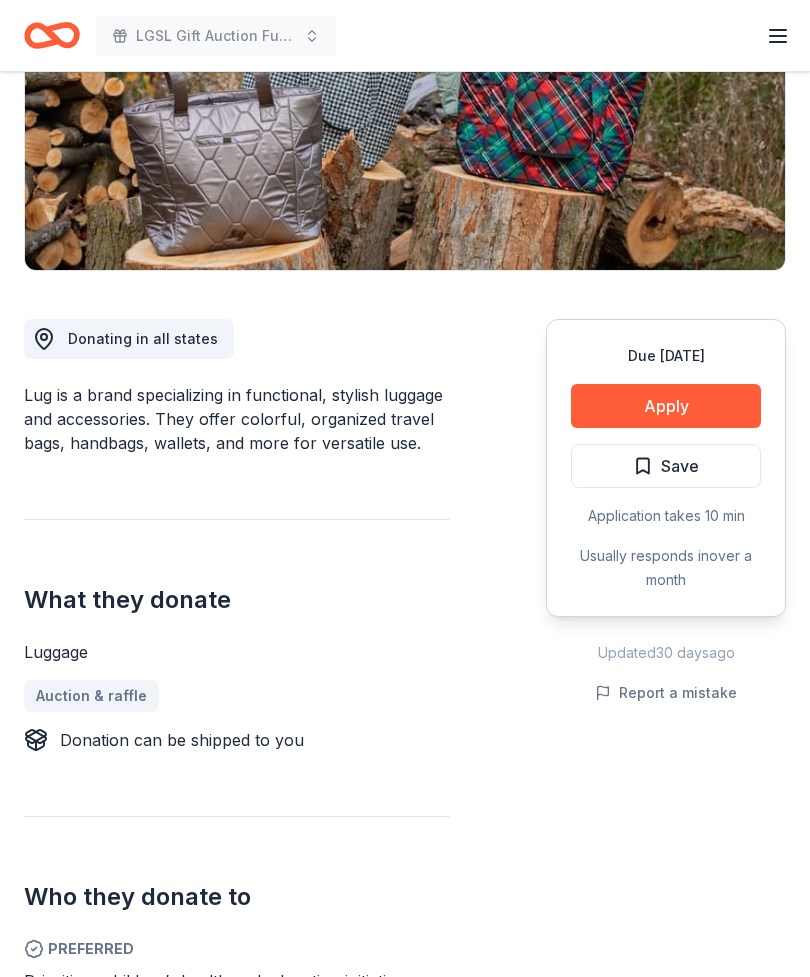 scroll, scrollTop: 536, scrollLeft: 0, axis: vertical 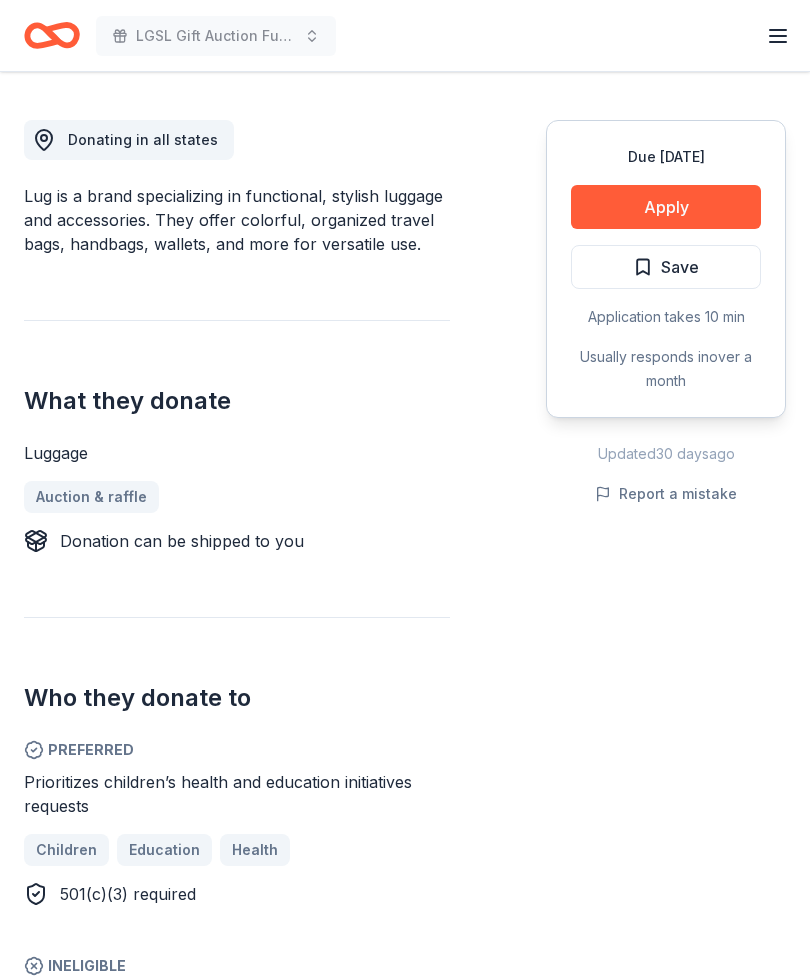 click on "Apply" at bounding box center [666, 207] 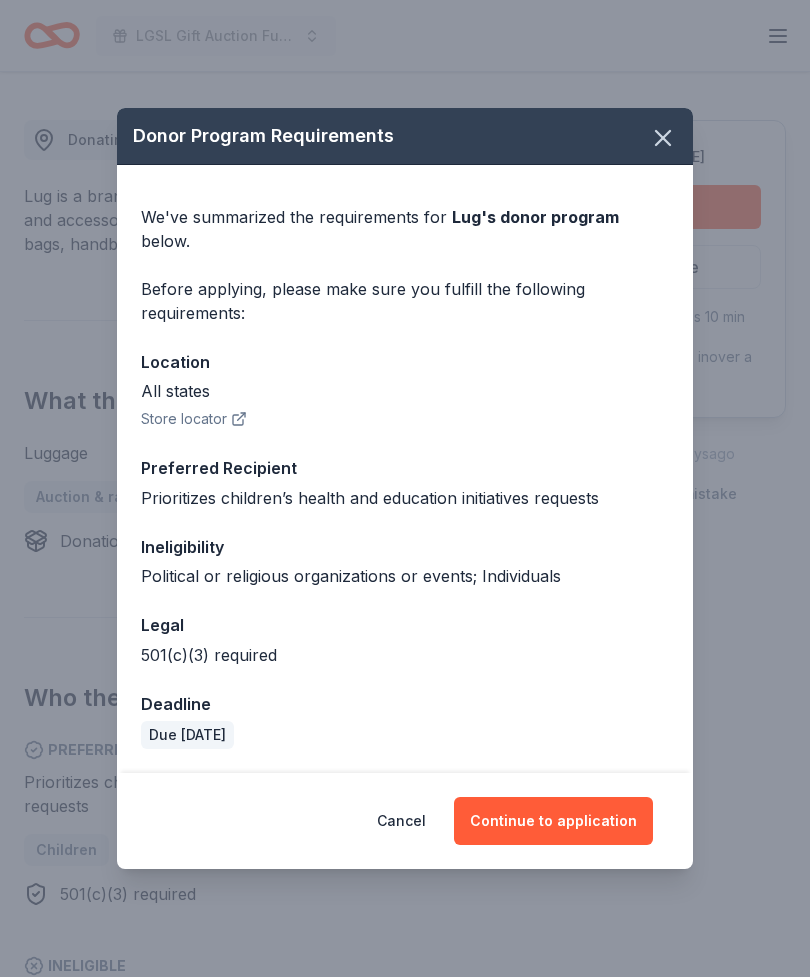 click on "Continue to application" at bounding box center (553, 821) 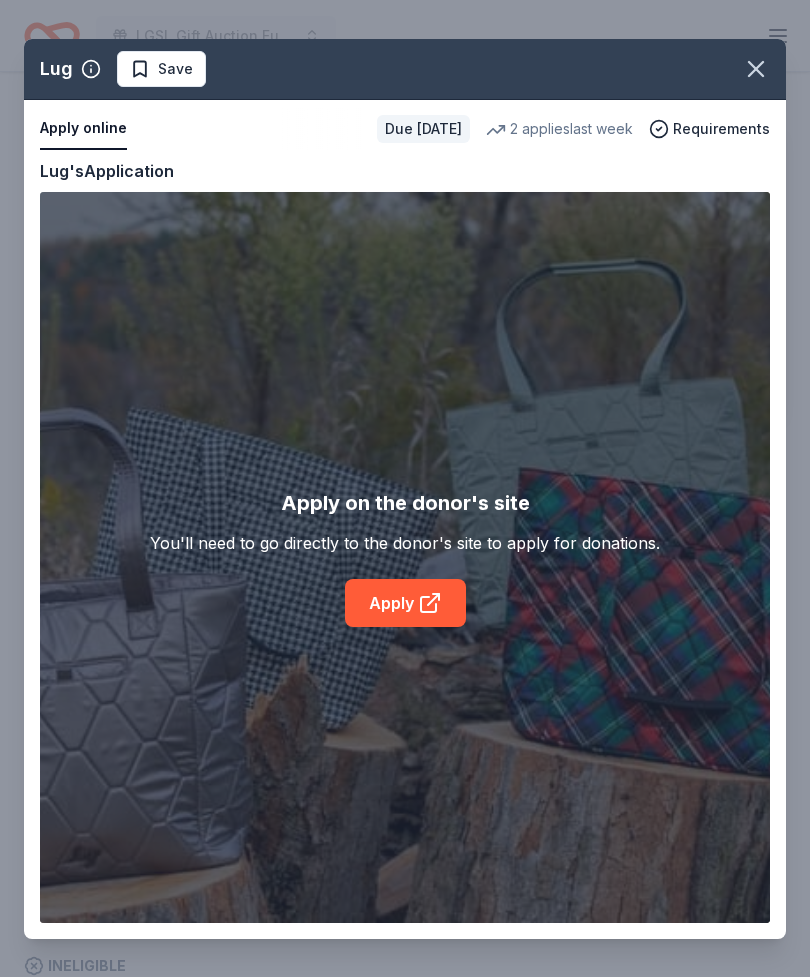 click 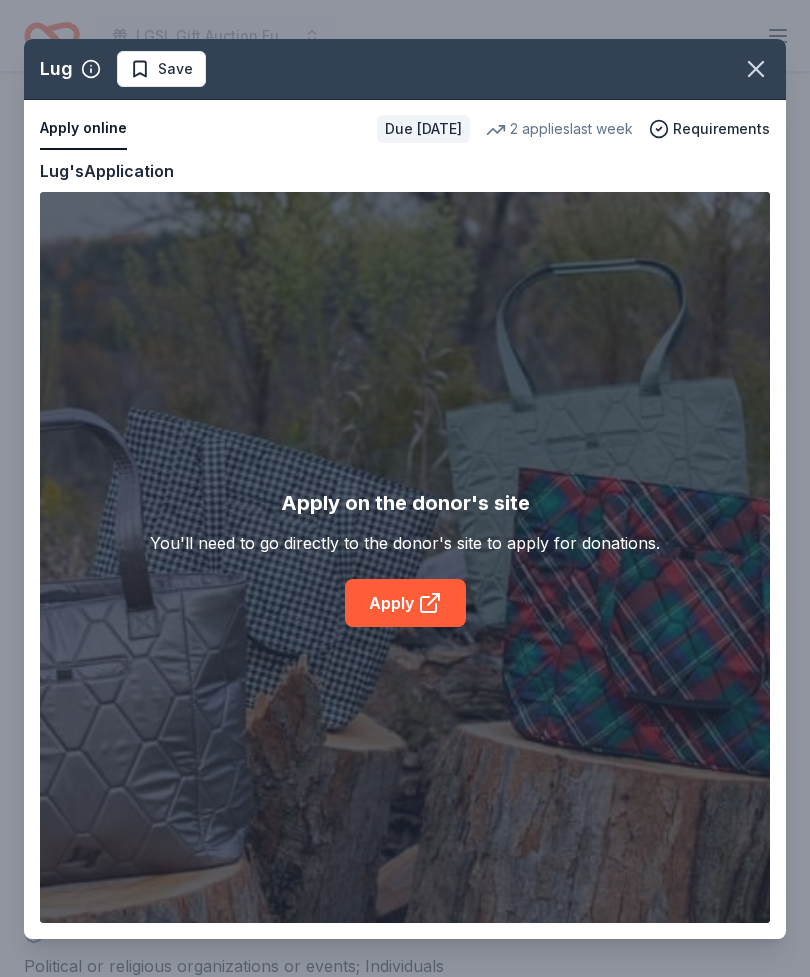 click 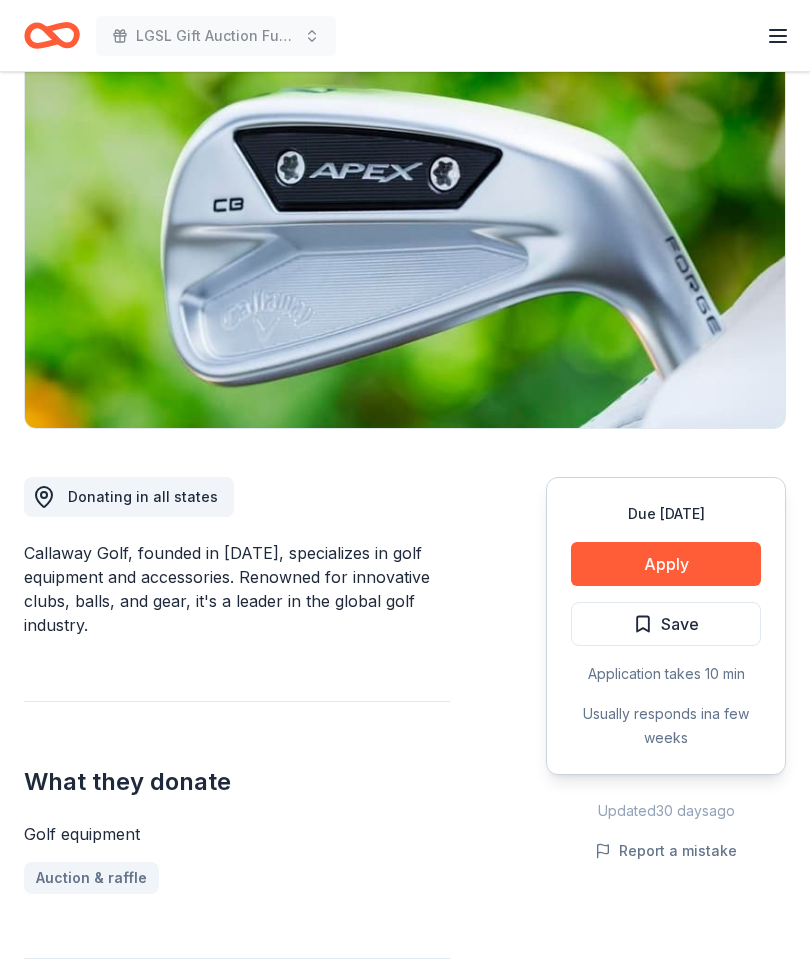 scroll, scrollTop: 89, scrollLeft: 0, axis: vertical 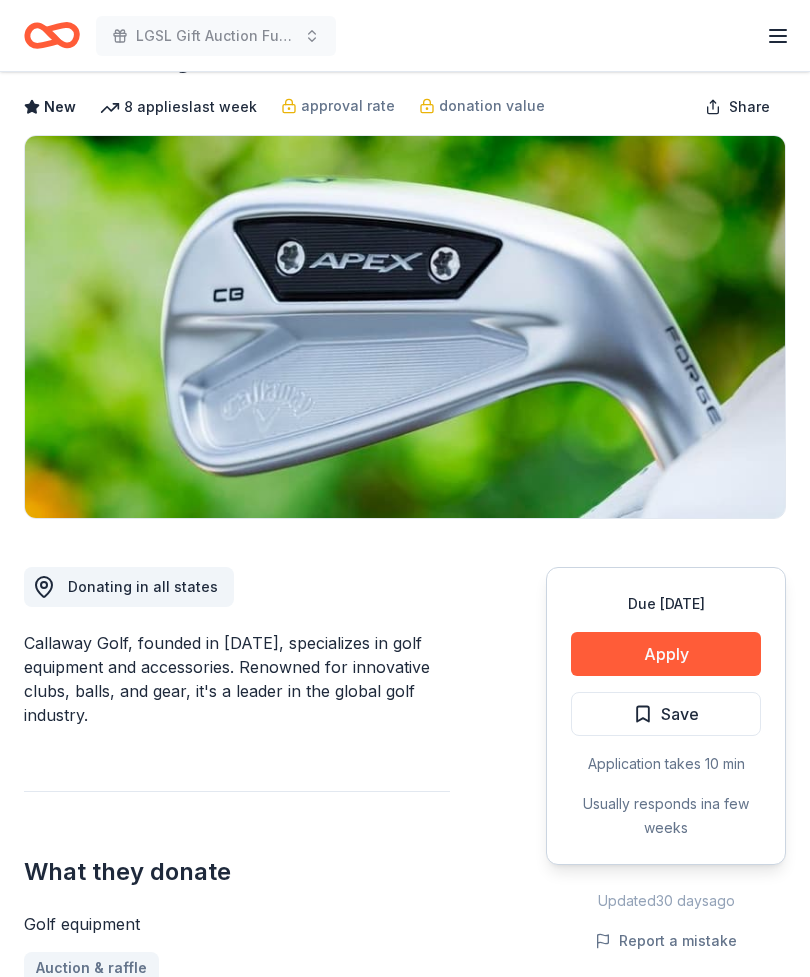 click on "Apply" at bounding box center [666, 654] 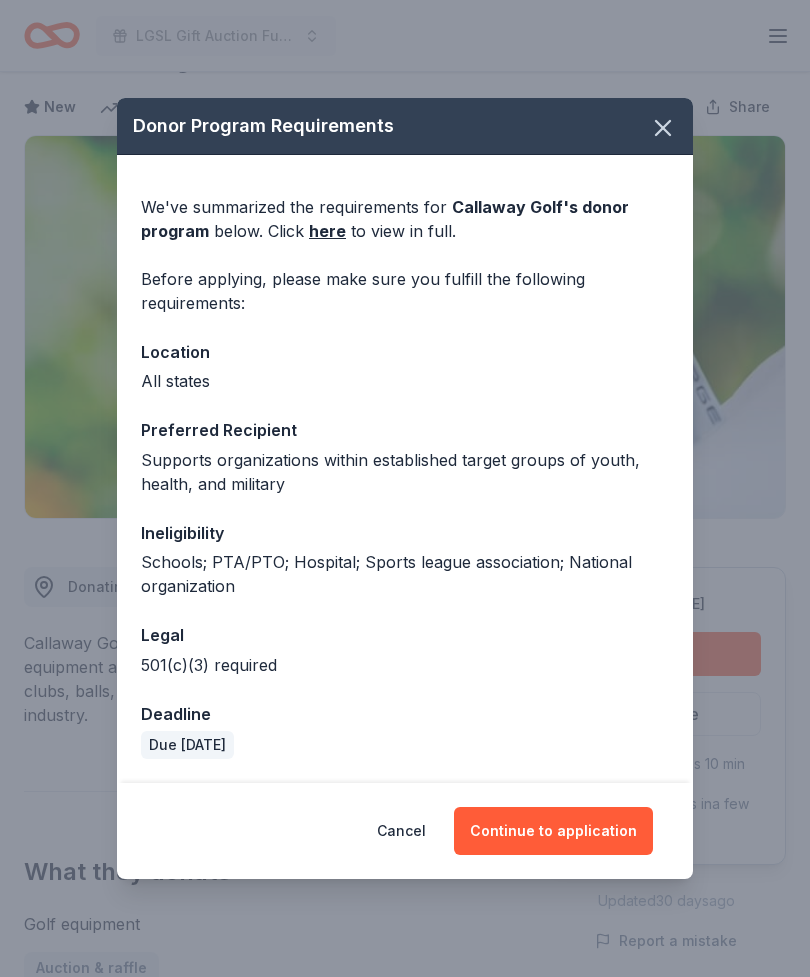 click on "here" at bounding box center (327, 231) 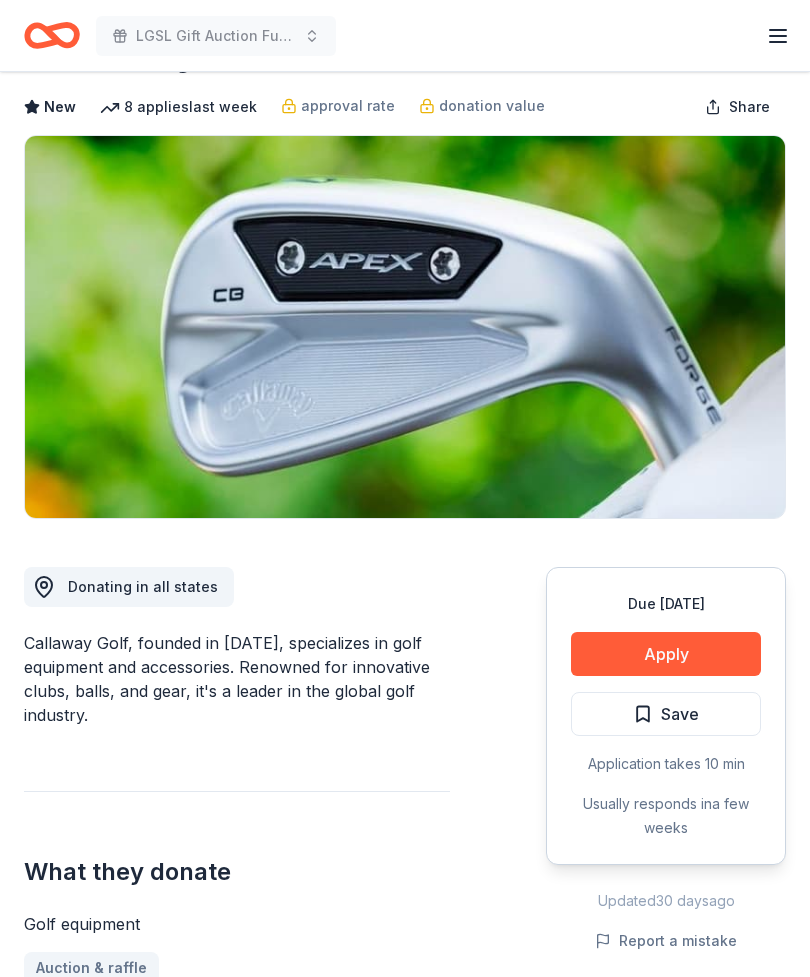 click at bounding box center (405, 327) 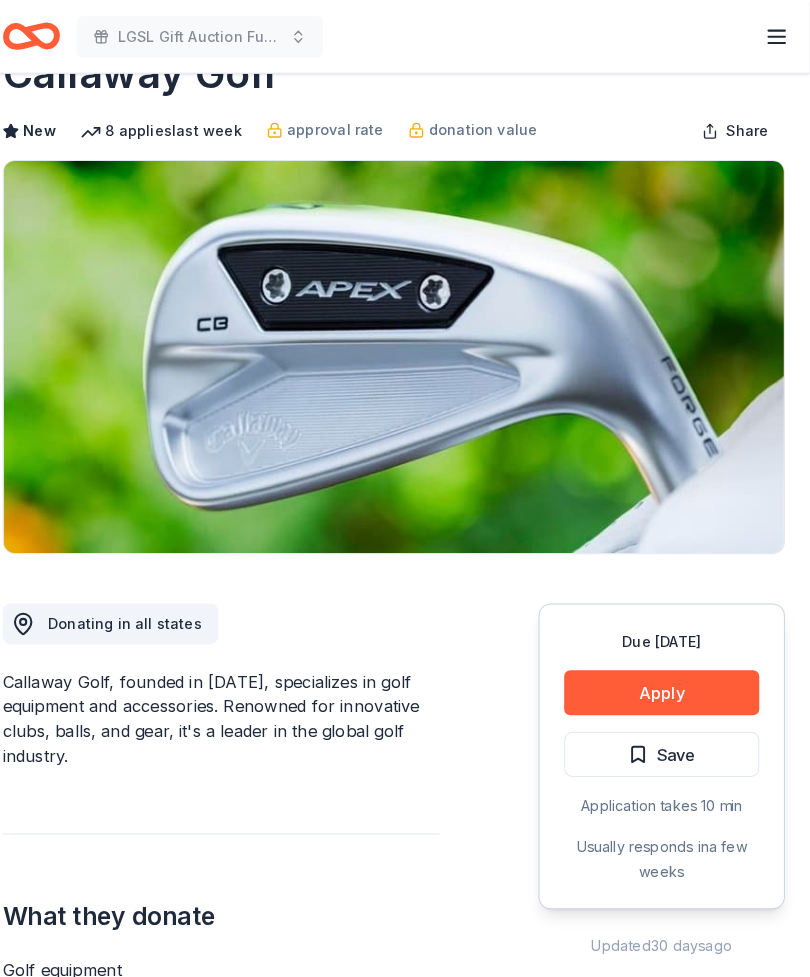 scroll, scrollTop: 0, scrollLeft: 0, axis: both 